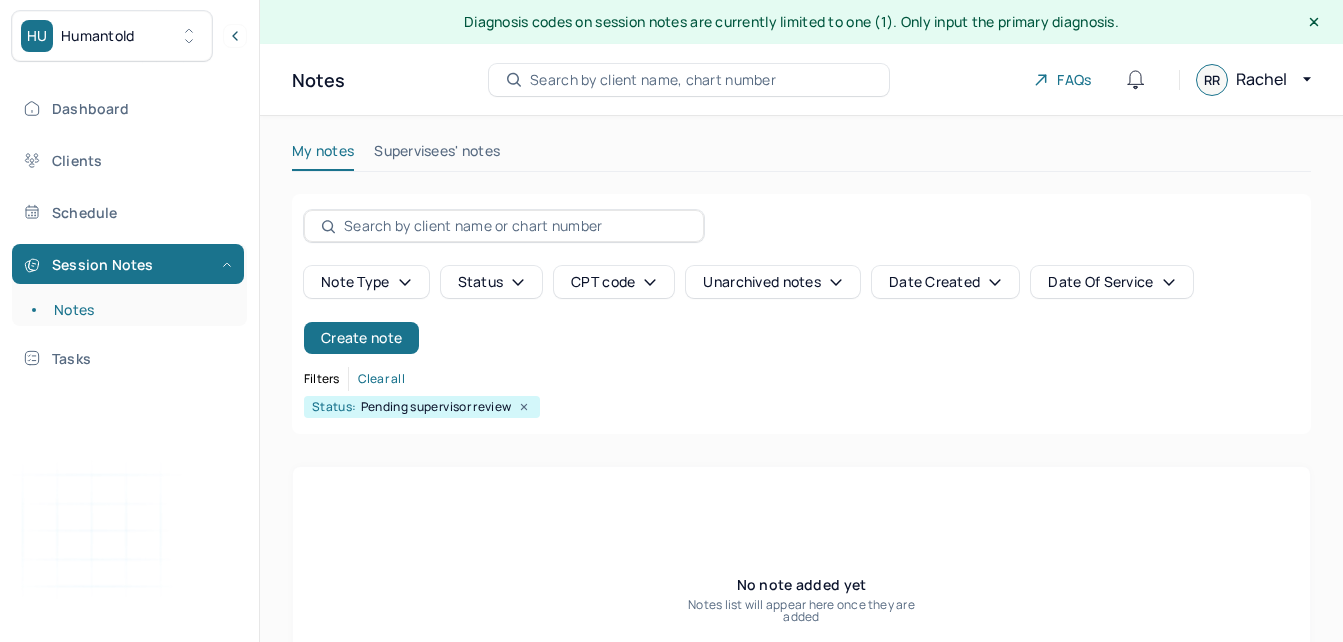 scroll, scrollTop: 0, scrollLeft: 0, axis: both 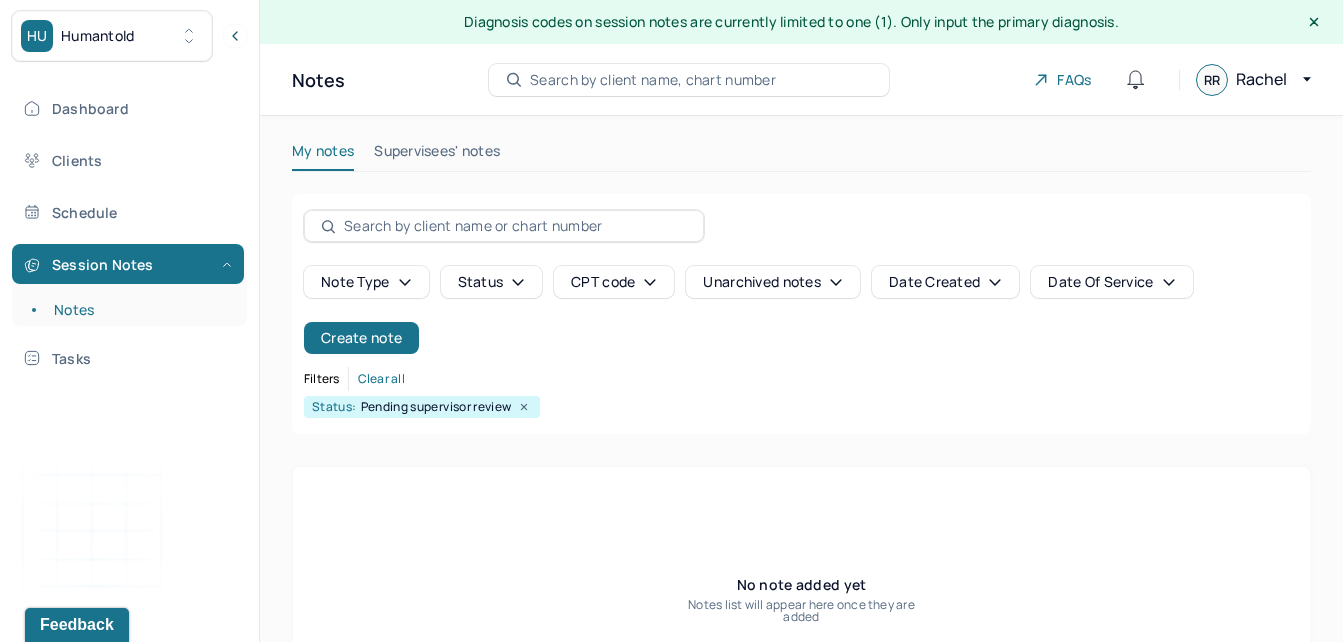 click on "Supervisees' notes" at bounding box center [437, 155] 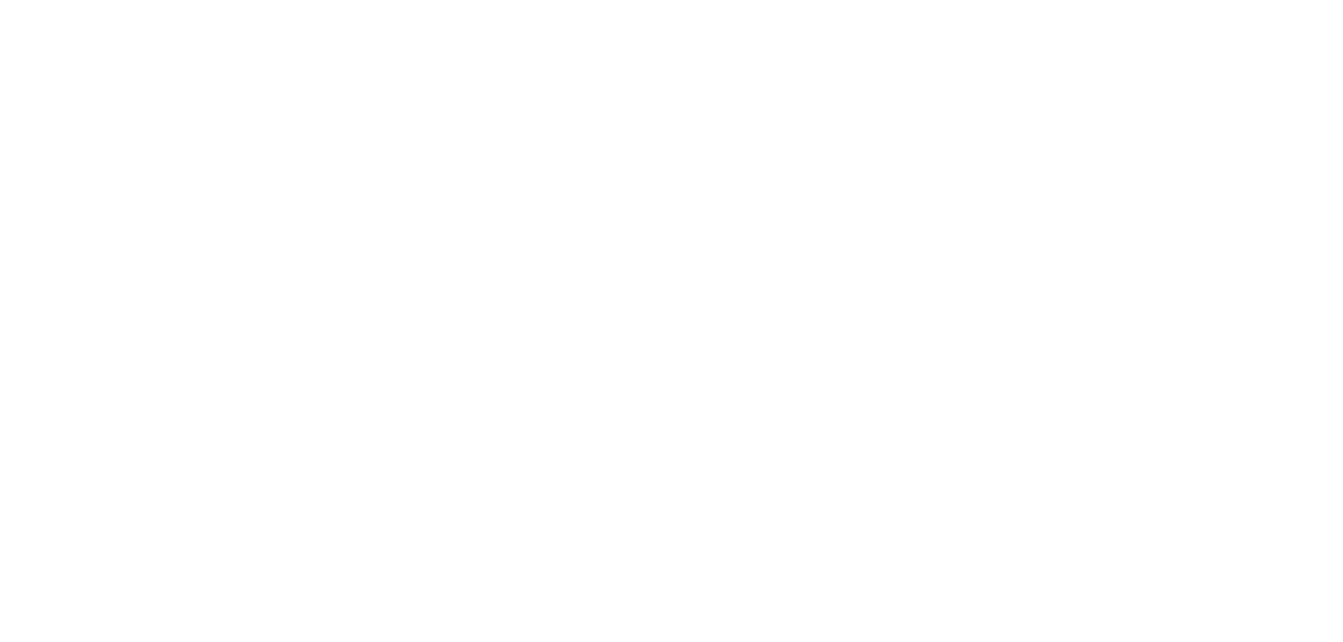 scroll, scrollTop: 0, scrollLeft: 0, axis: both 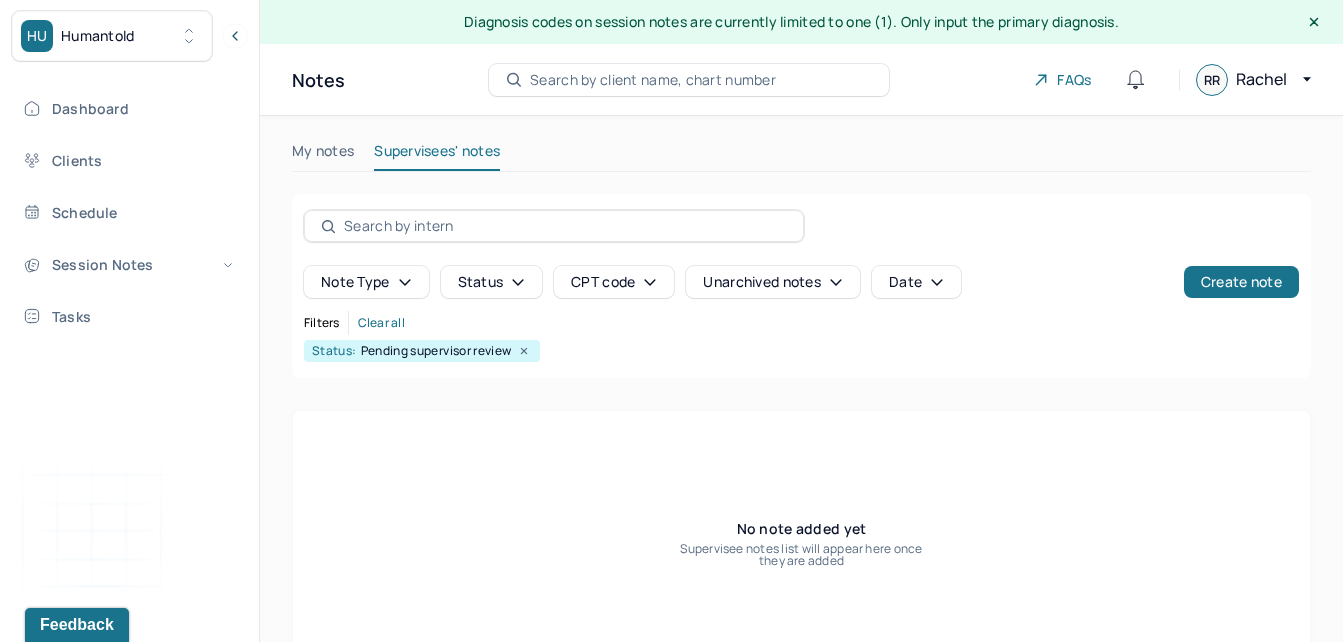 click at bounding box center (524, 351) 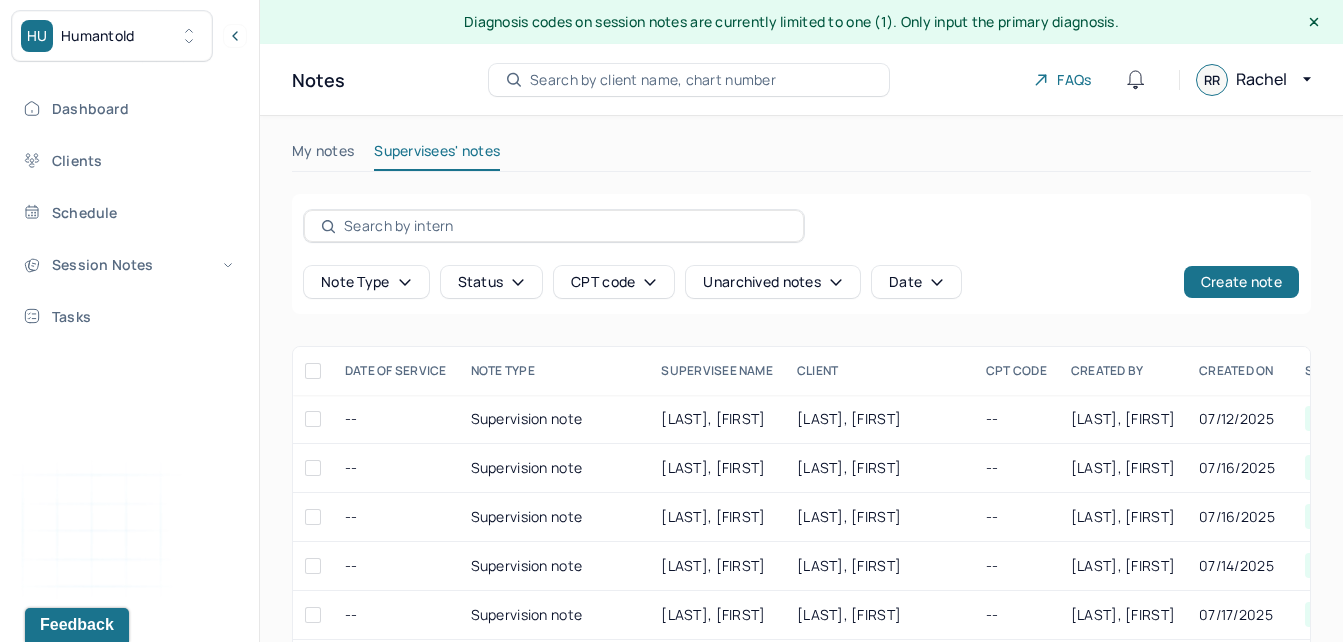 click on "My notes" at bounding box center (323, 155) 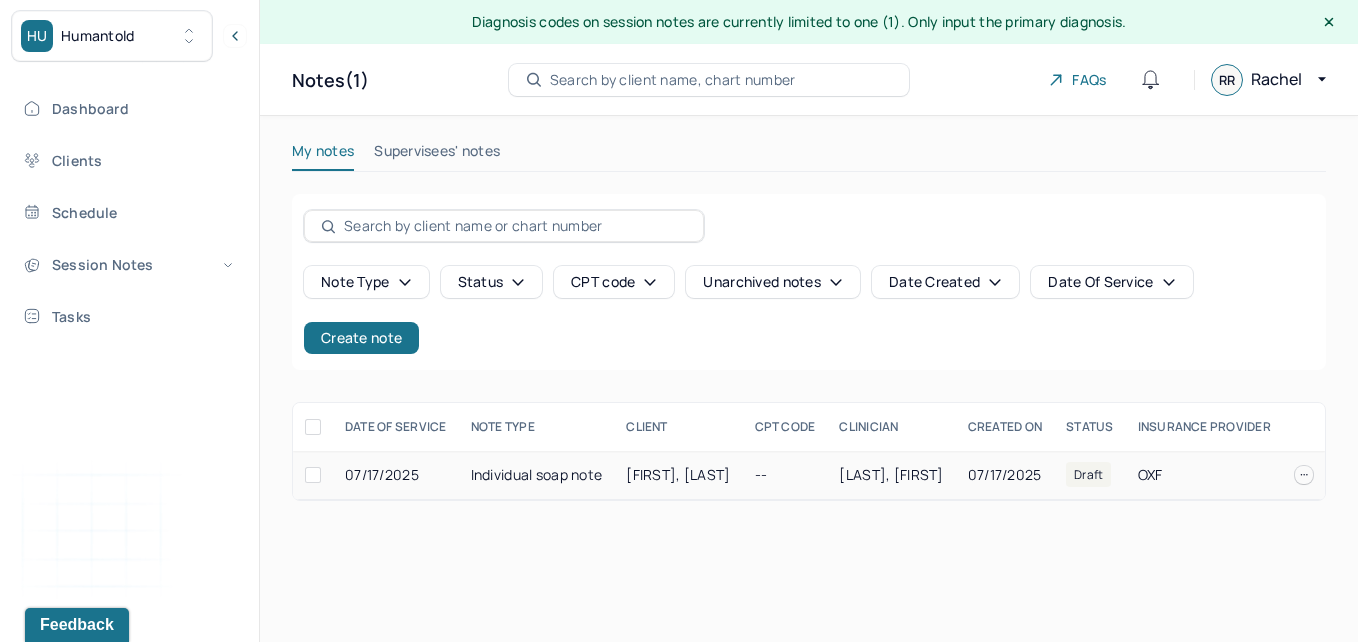 click on "[FIRST], [LAST]" at bounding box center (678, 474) 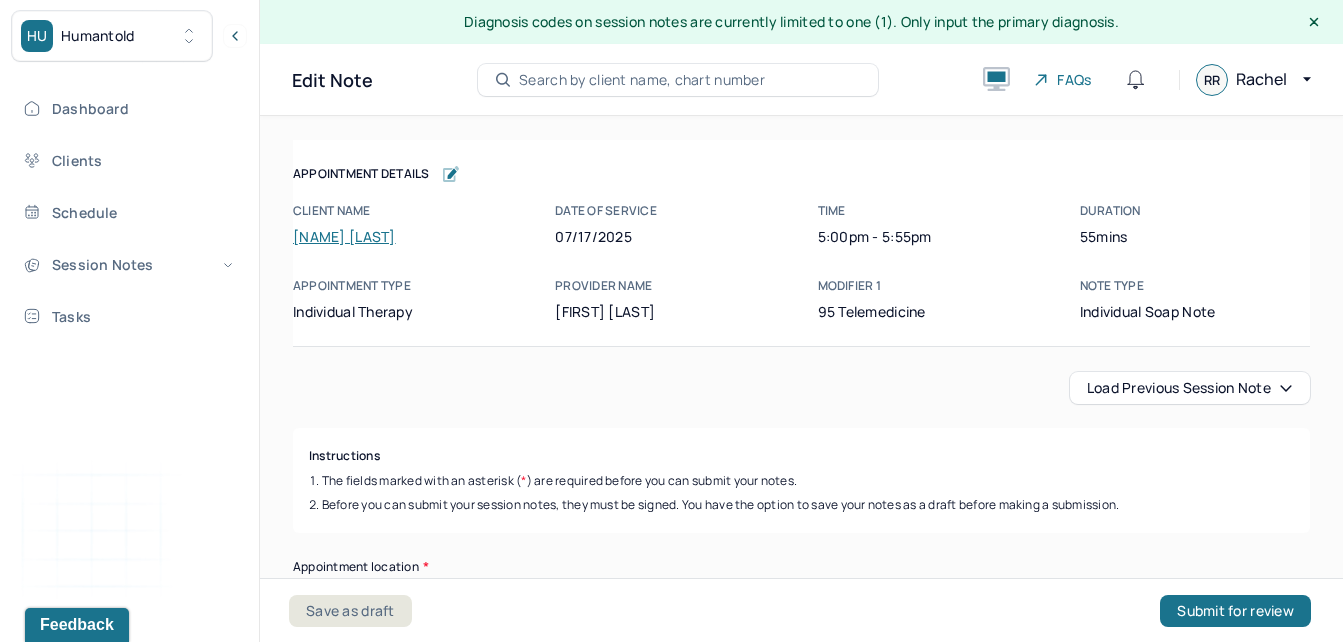 click at bounding box center [445, 174] 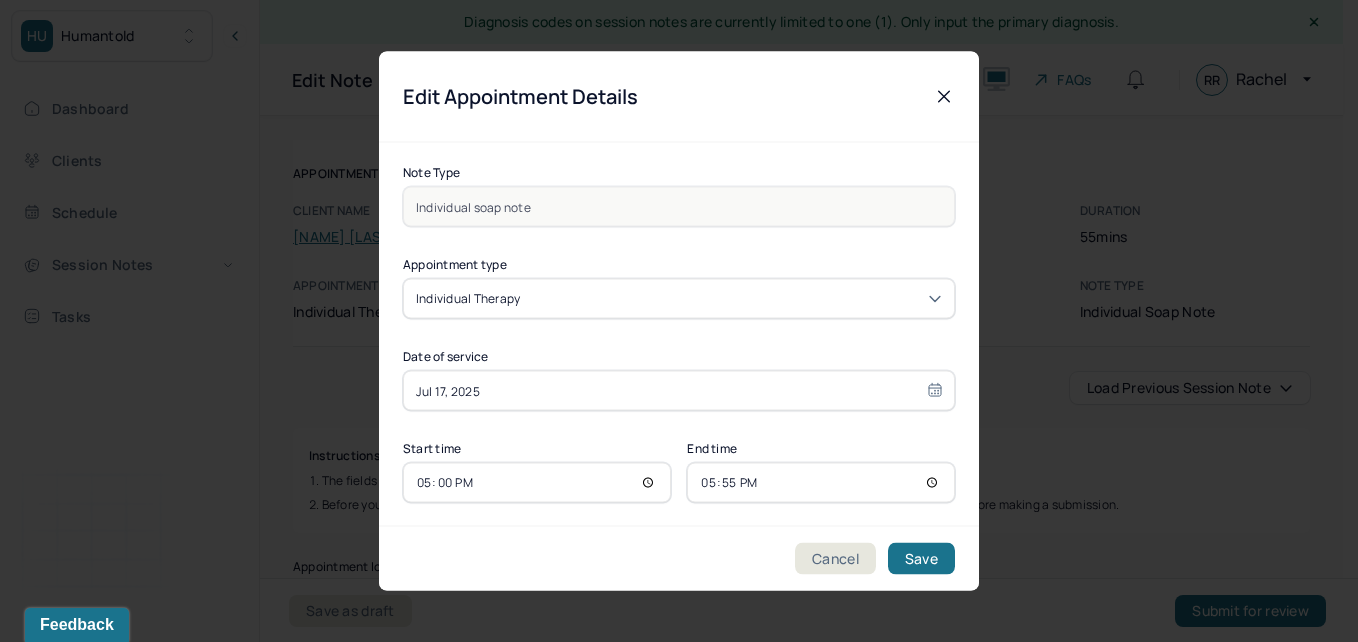click on "17:00" at bounding box center (537, 483) 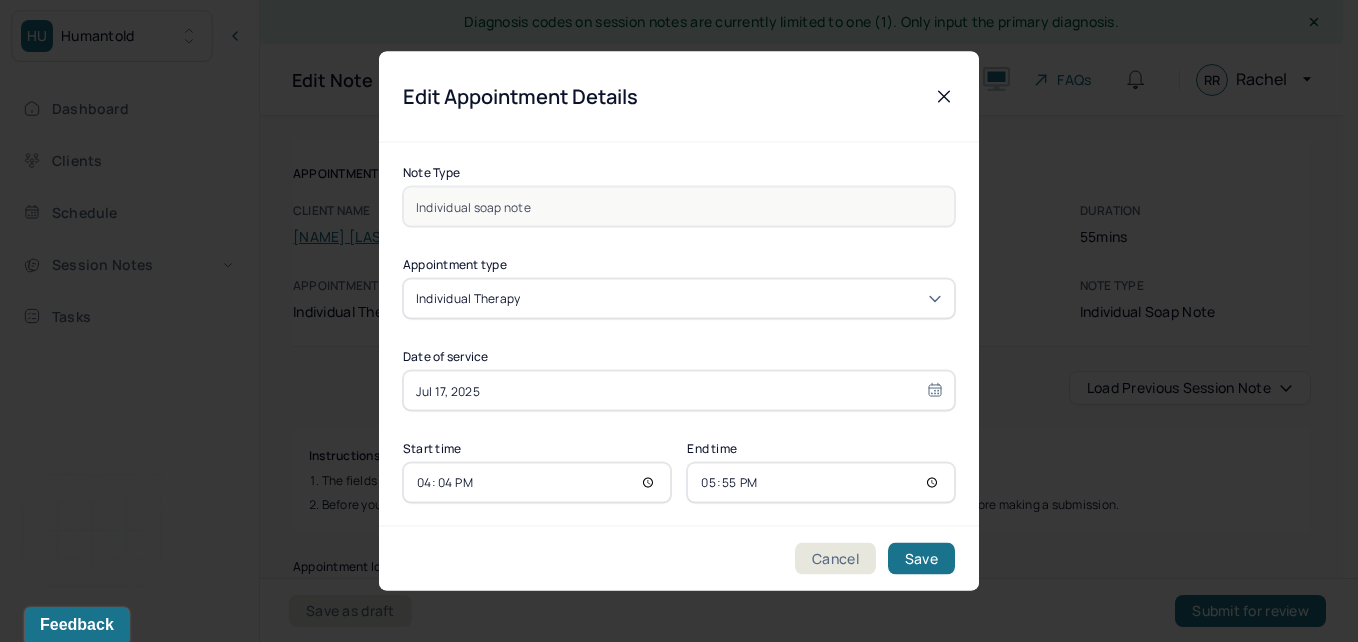 type on "16:45" 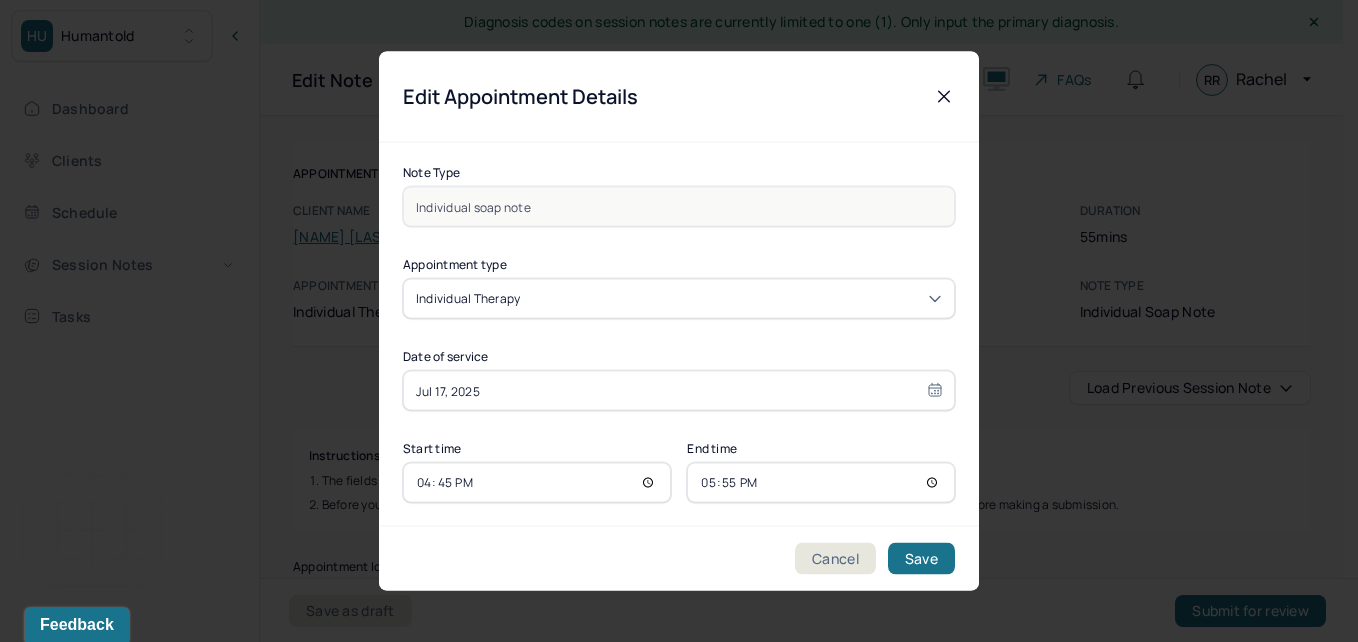 click on "17:55" at bounding box center (821, 483) 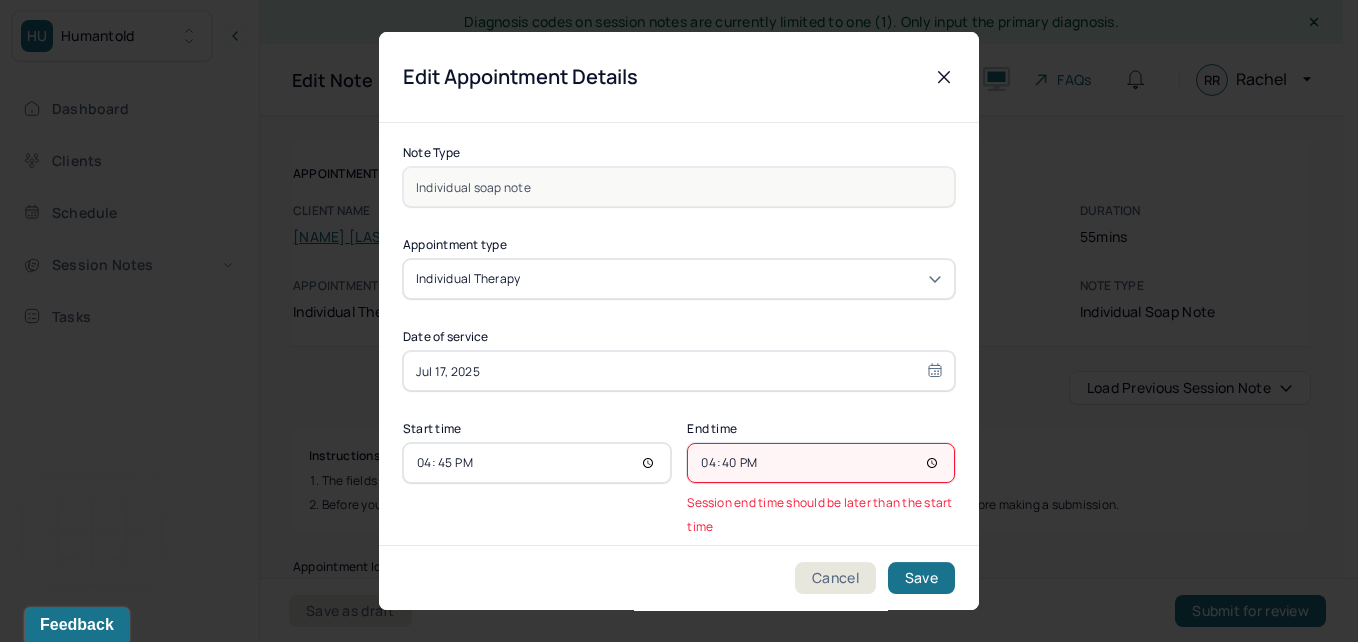 click on "16:40" at bounding box center (821, 463) 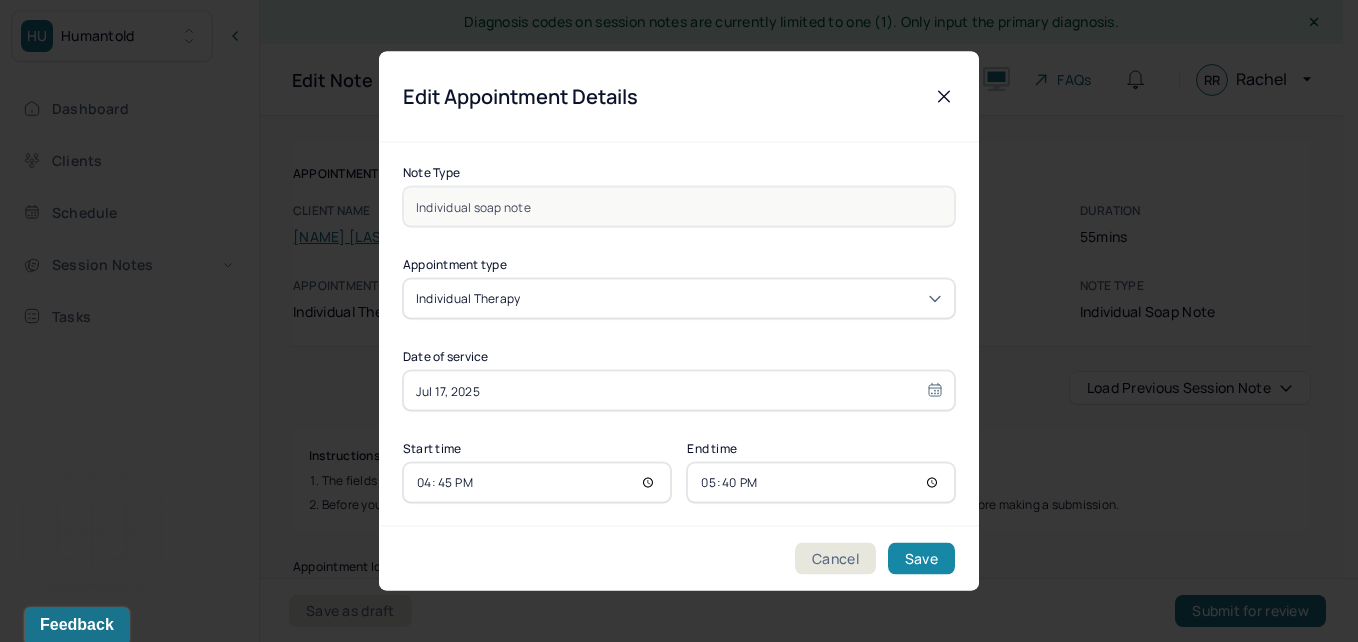 click on "Save" at bounding box center (921, 559) 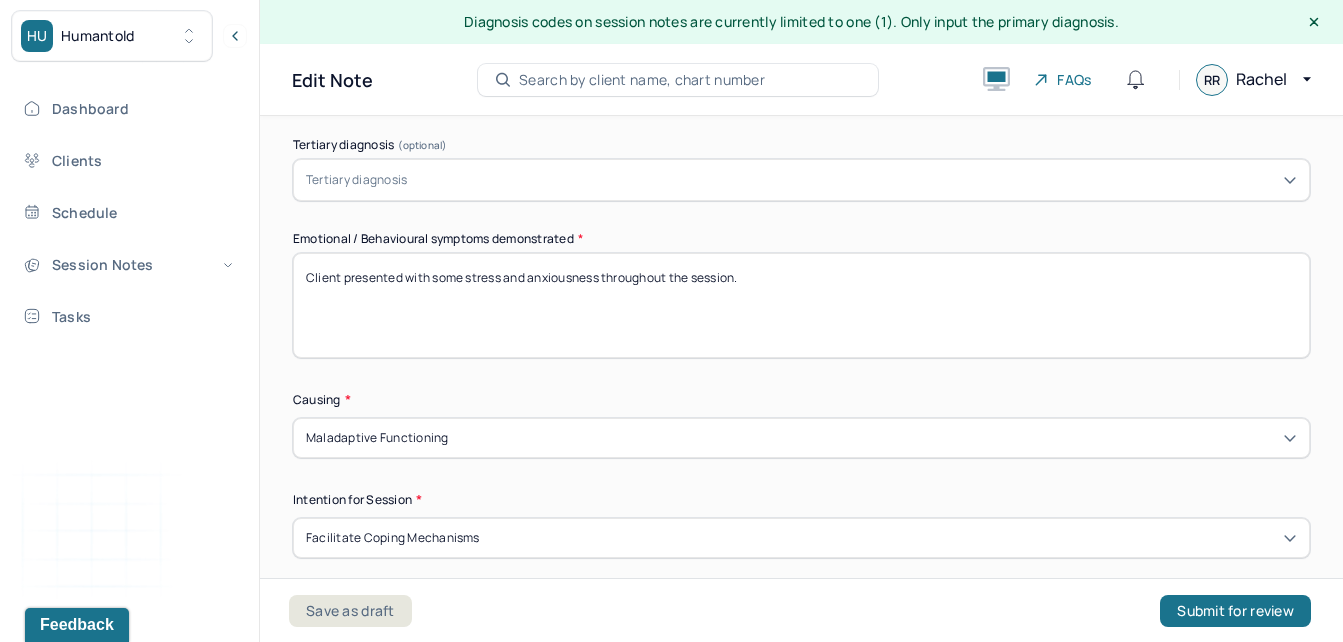 scroll, scrollTop: 989, scrollLeft: 0, axis: vertical 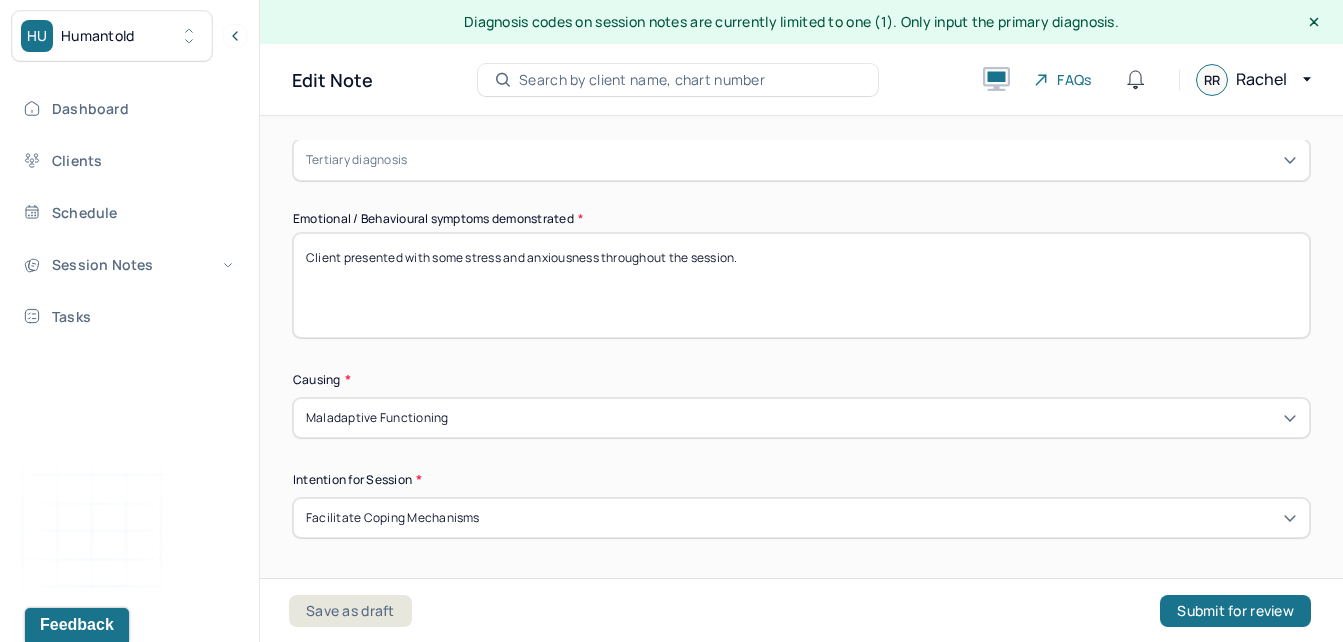 drag, startPoint x: 529, startPoint y: 258, endPoint x: 469, endPoint y: 268, distance: 60.827625 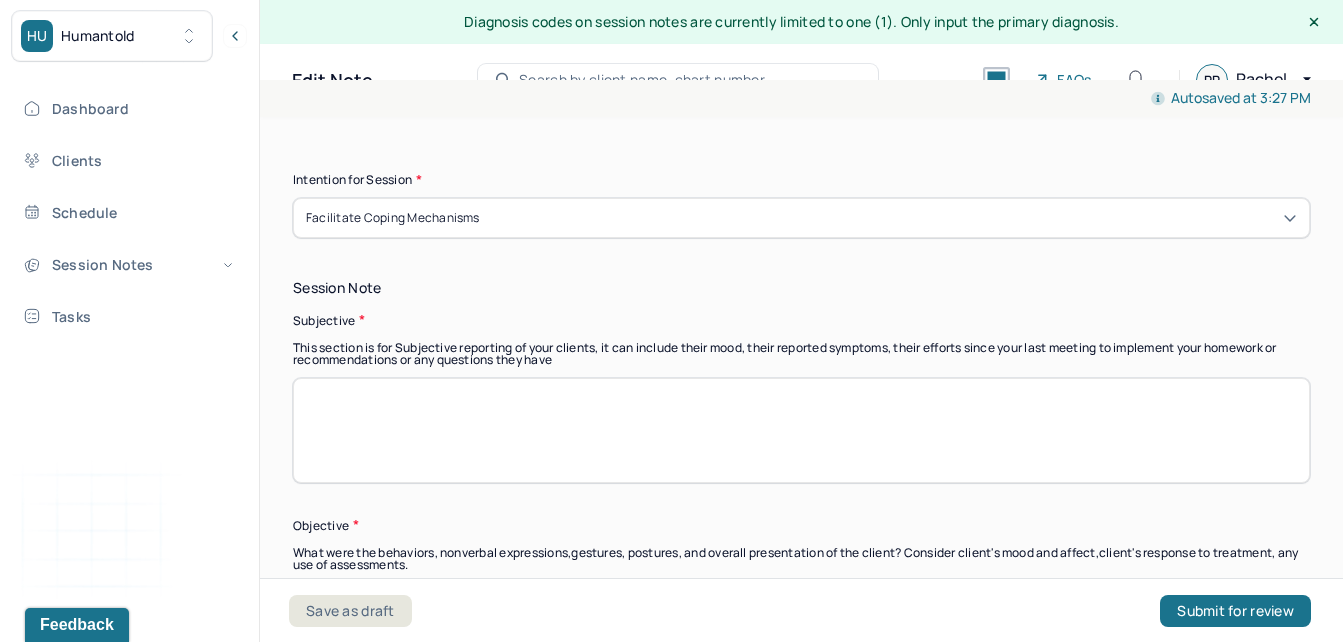 scroll, scrollTop: 1328, scrollLeft: 0, axis: vertical 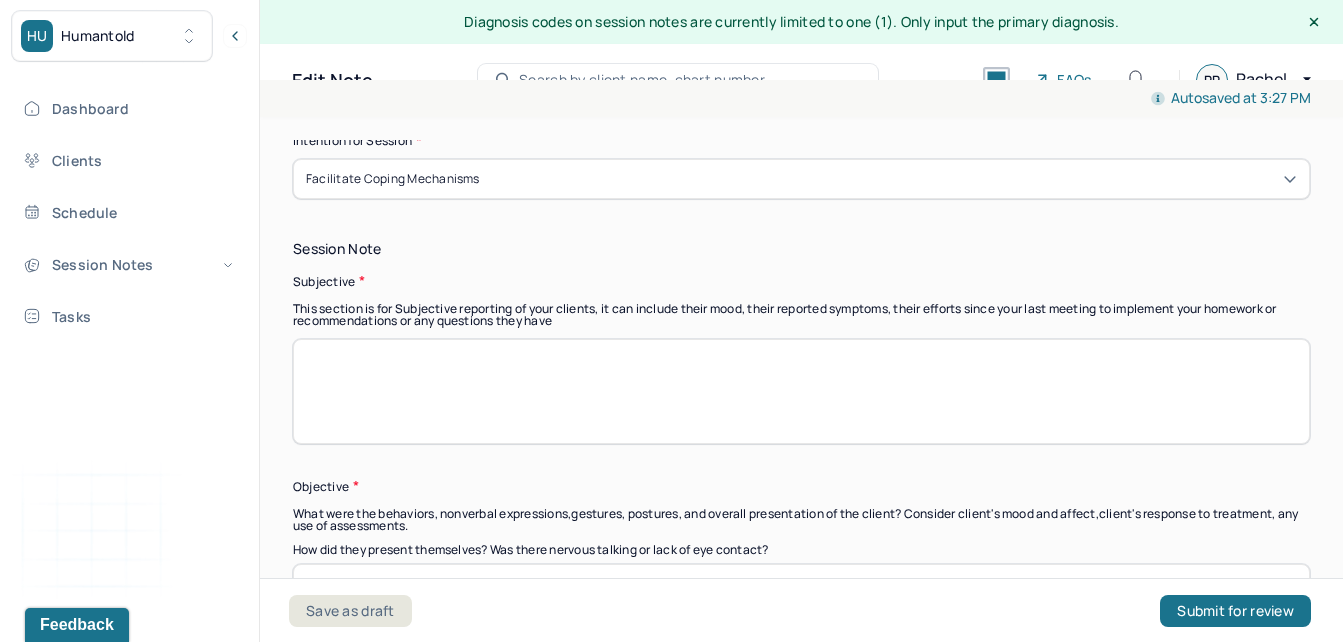type on "Client presented with some anxiousness throughout the session." 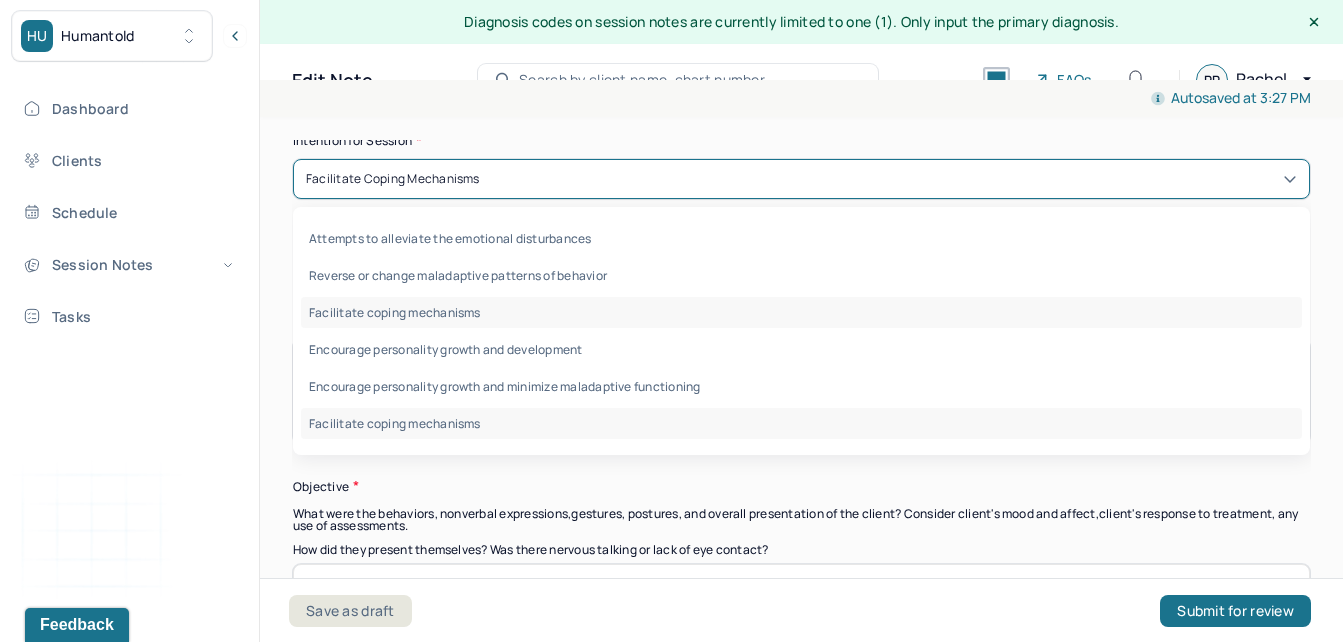 click on "Facilitate coping mechanisms" at bounding box center (393, 179) 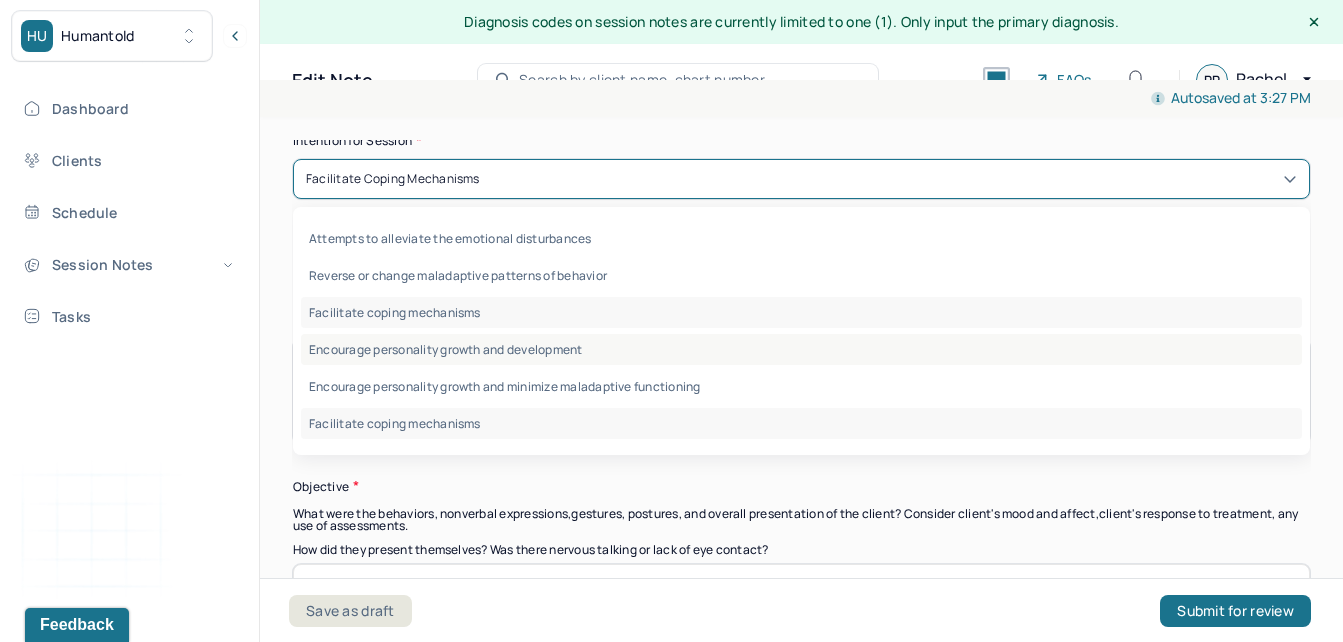 click on "Encourage personality growth and development" at bounding box center (801, 349) 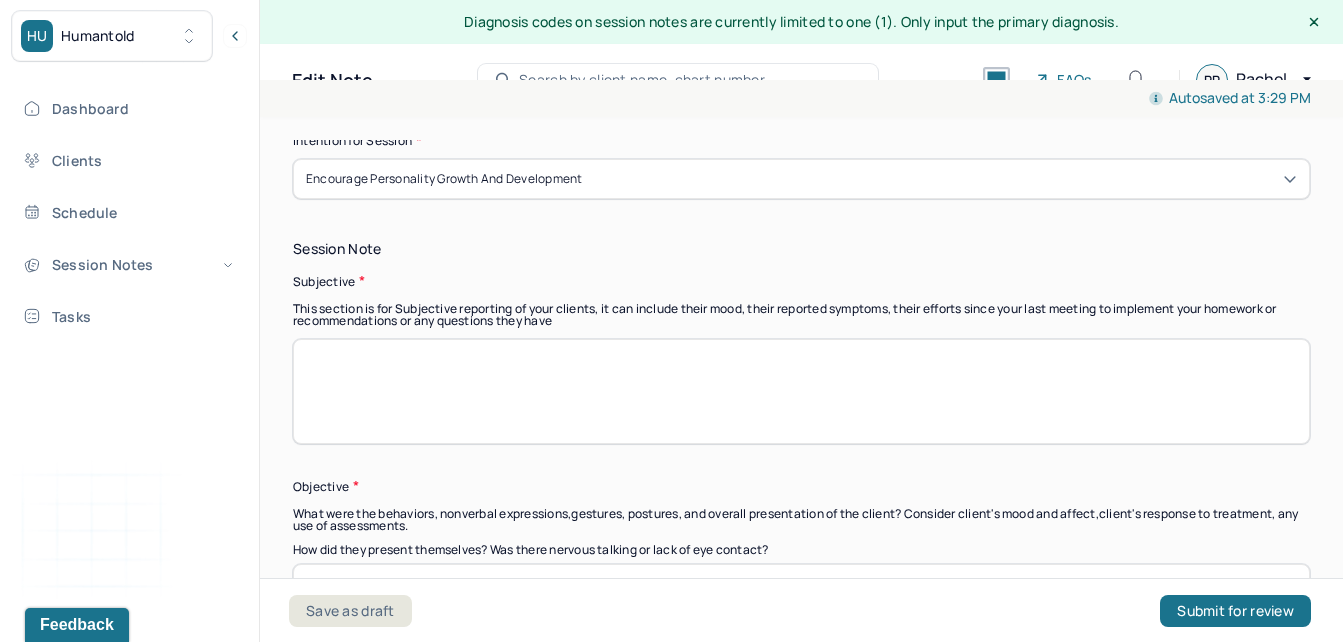 click at bounding box center [801, 391] 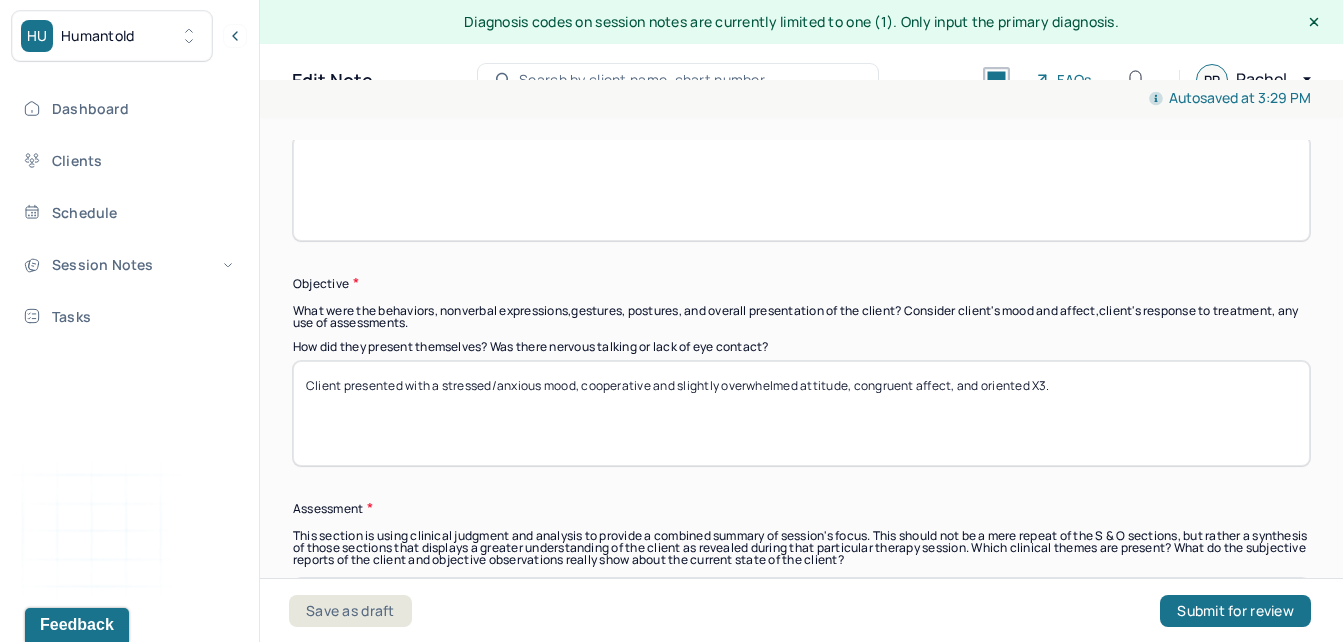scroll, scrollTop: 1580, scrollLeft: 0, axis: vertical 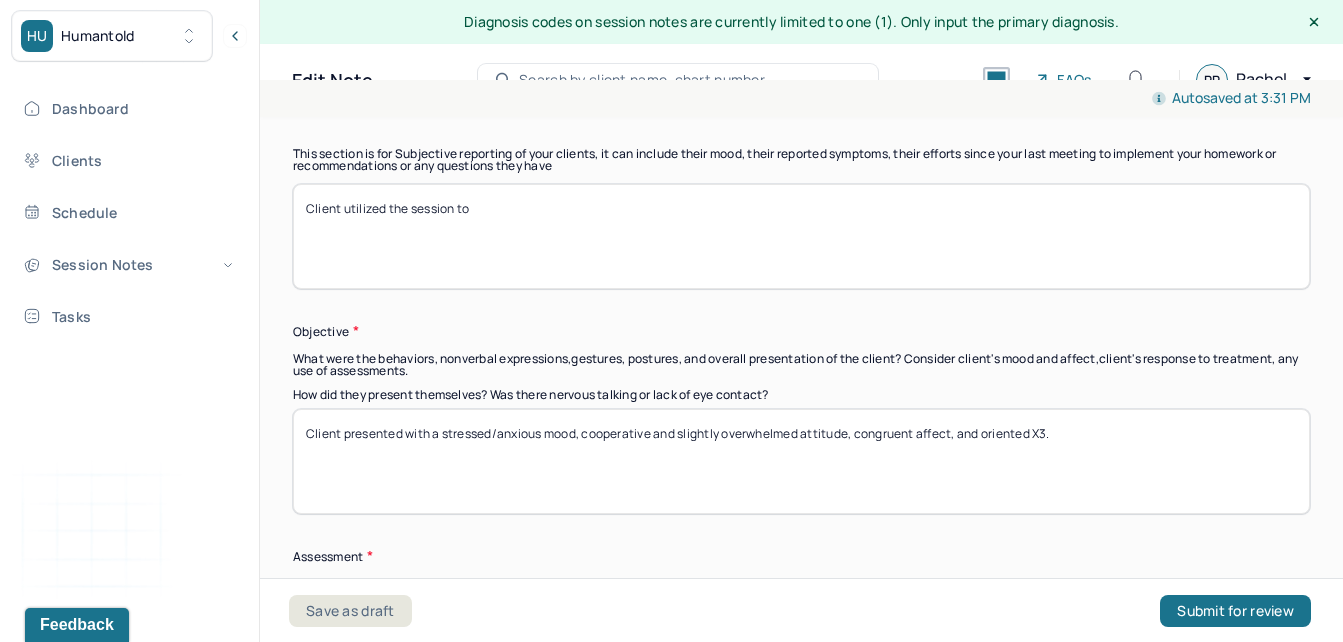 drag, startPoint x: 410, startPoint y: 221, endPoint x: 580, endPoint y: 233, distance: 170.423 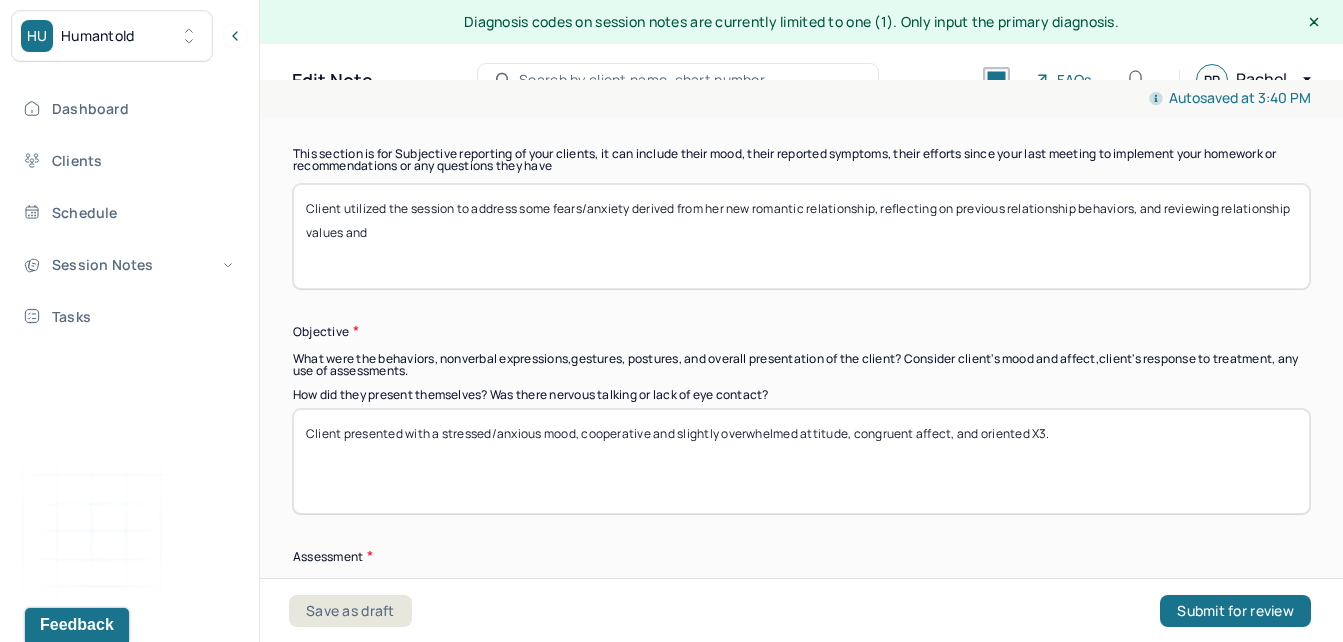 click on "Client utilized the session to address some fears/anxiety derived from her new romantic relationship, reflecting on previous relationship behaviors, and reviewing relationship values and" at bounding box center [801, 236] 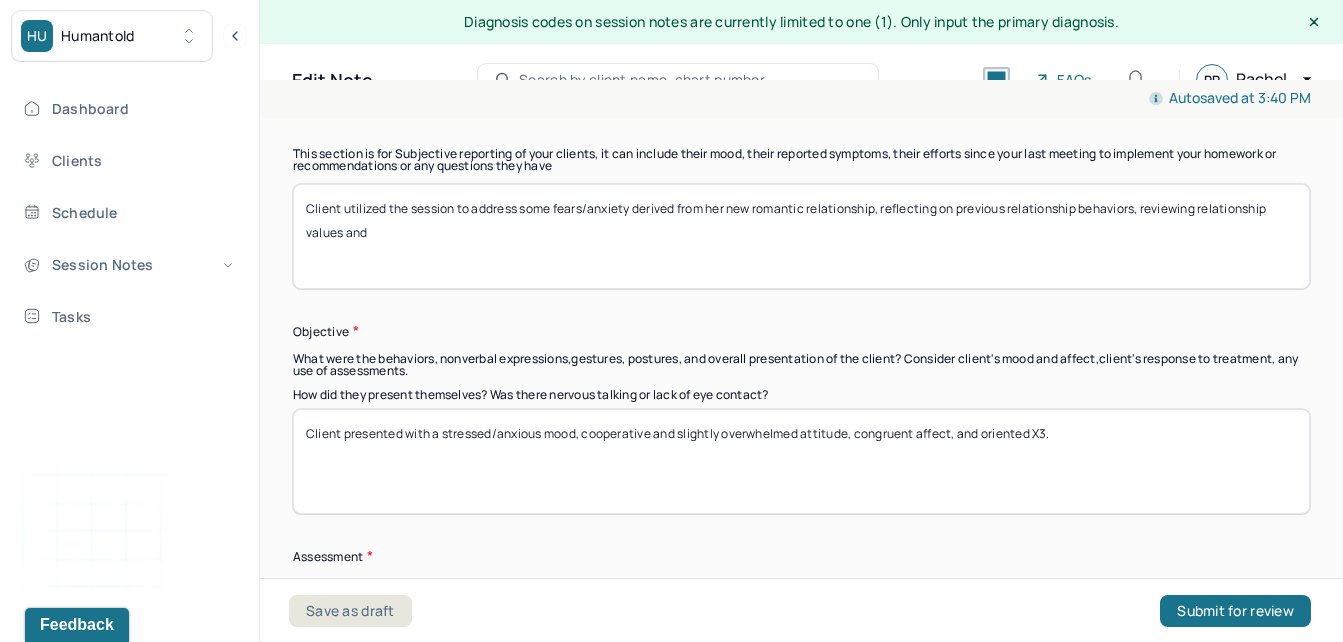 click on "Client utilized the session to address some fears/anxiety derived from her new romantic relationship, reflecting on previous relationship behaviors, reviewing relationship values and" at bounding box center [801, 236] 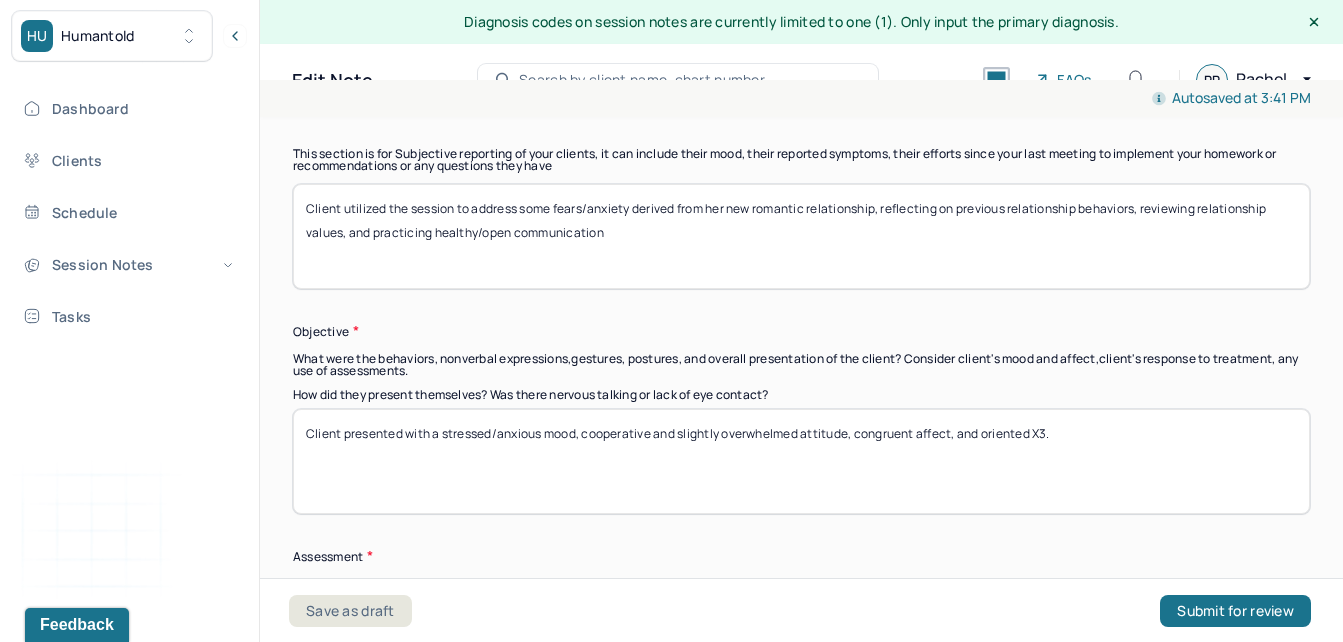 click on "Client utilized the session to address some fears/anxiety derived from her new romantic relationship, reflecting on previous relationship behaviors, reviewing relationship values, and practicing healthy/open comm" at bounding box center (801, 236) 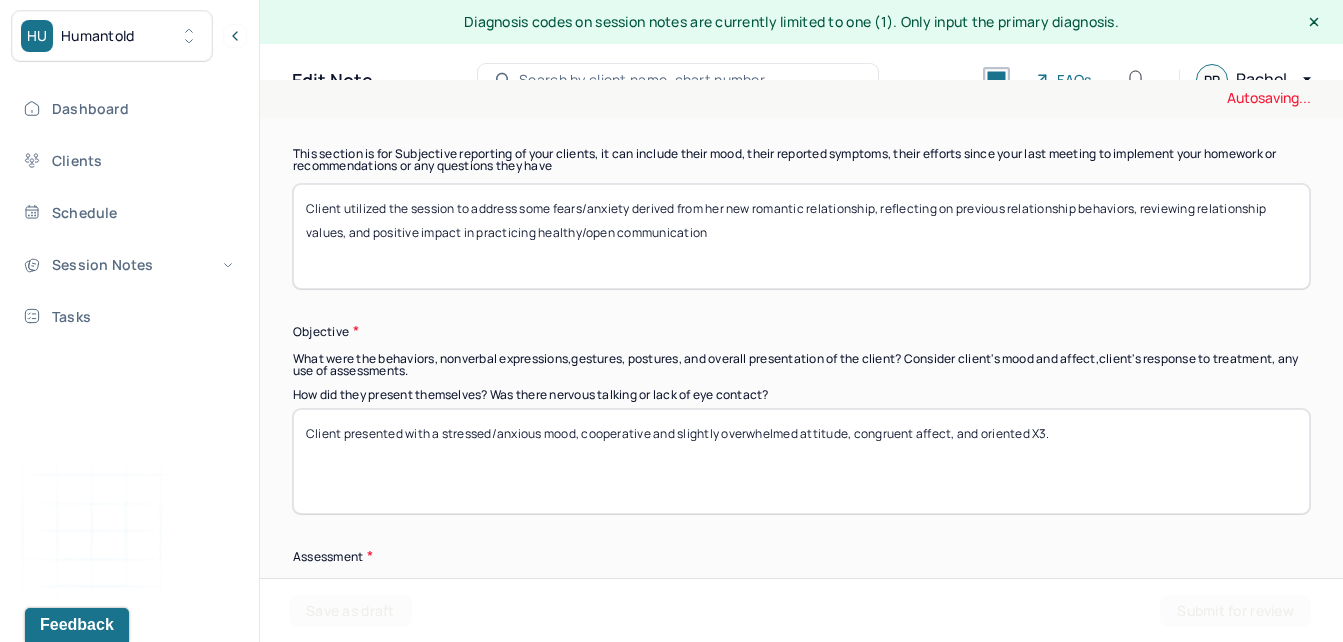 click on "Client utilized the session to address some fears/anxiety derived from her new romantic relationship, reflecting on previous relationship behaviors, reviewing relationship values, and opstiive impact in practicing healthy/open communication" at bounding box center (801, 236) 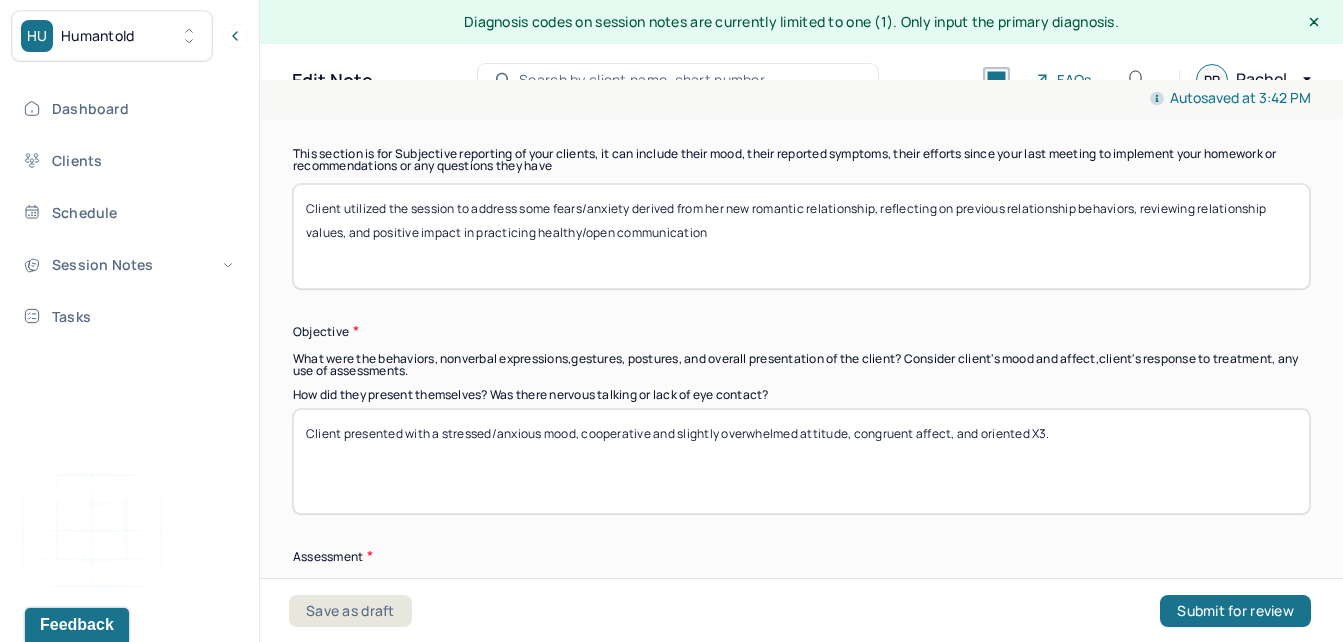 click on "Client utilized the session to address some fears/anxiety derived from her new romantic relationship, reflecting on previous relationship behaviors, reviewing relationship values, and positive impact in practicing healthy/open communication" at bounding box center (801, 236) 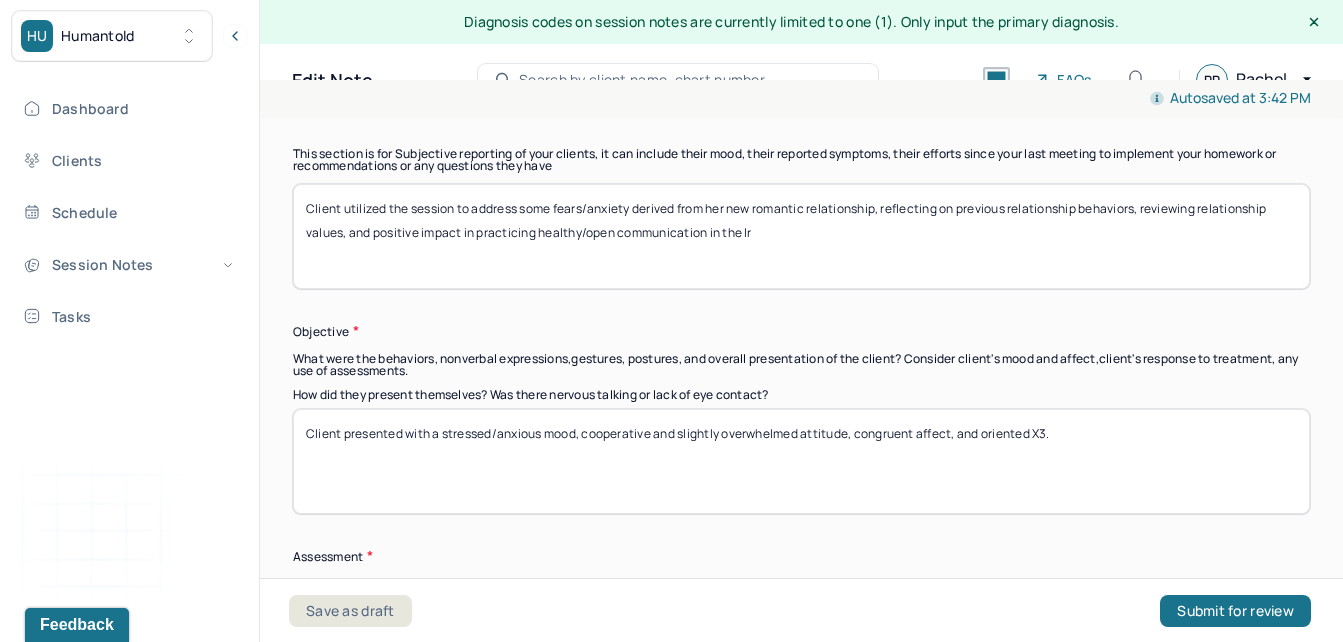 click on "Client utilized the session to address some fears/anxiety derived from her new romantic relationship, reflecting on previous relationship behaviors, reviewing relationship values, and positive impact in practicing healthy/open communication in the lr" at bounding box center [801, 236] 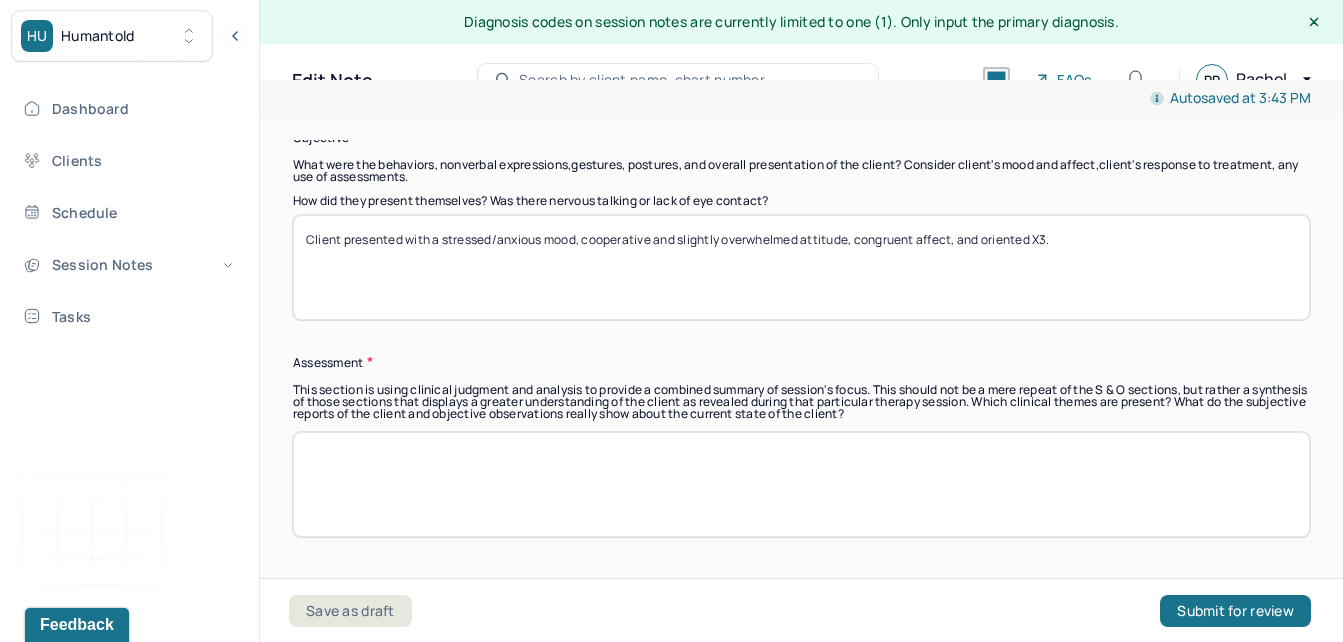 scroll, scrollTop: 1686, scrollLeft: 0, axis: vertical 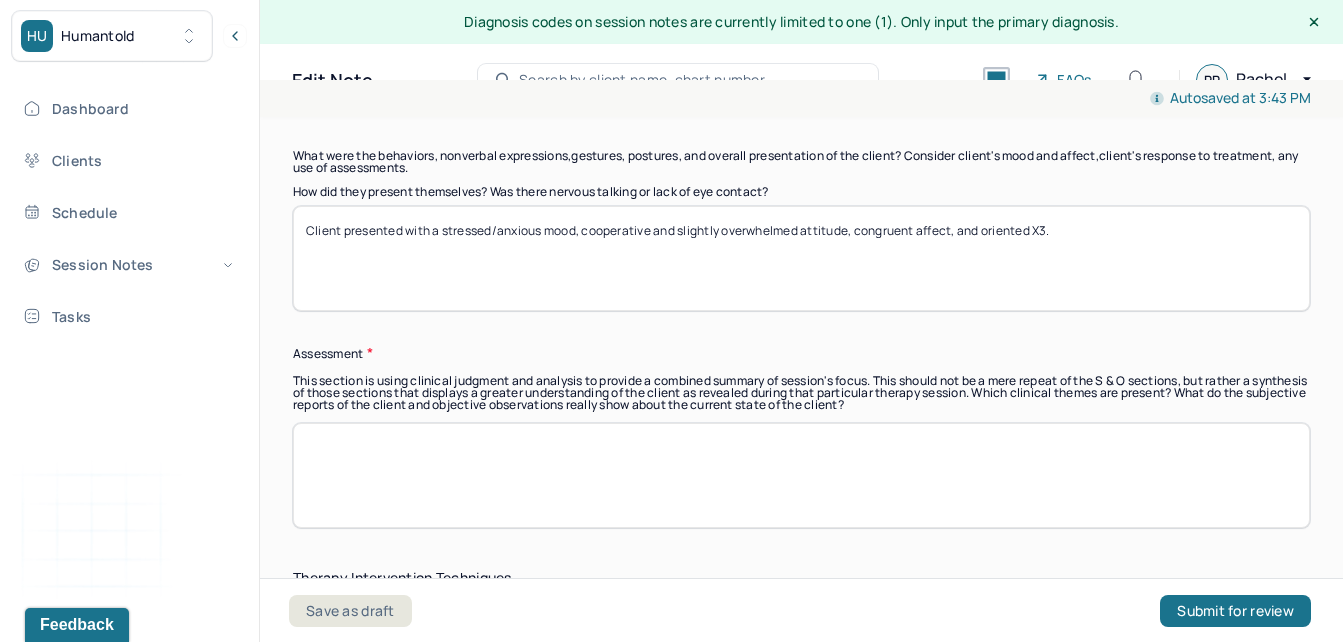 type on "Client utilized the session to address some fears/anxiety derived from her new romantic relationship, reflecting on previous relationship behaviors, reviewing relationship values, positive impact in practicing healthy/open communication, and managing work stress." 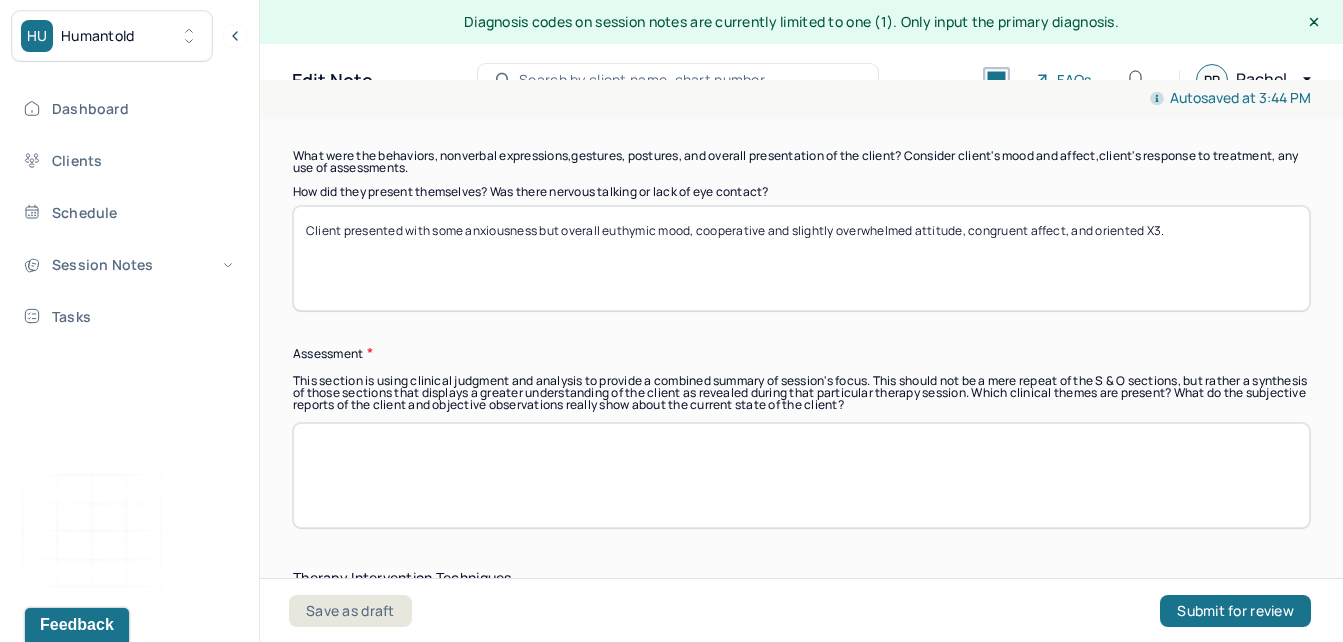 click on "Client presented with some anxiousness but overall euthymic mood, cooperative and slightly overwhelmed attitude, congruent affect, and oriented X3." at bounding box center [801, 258] 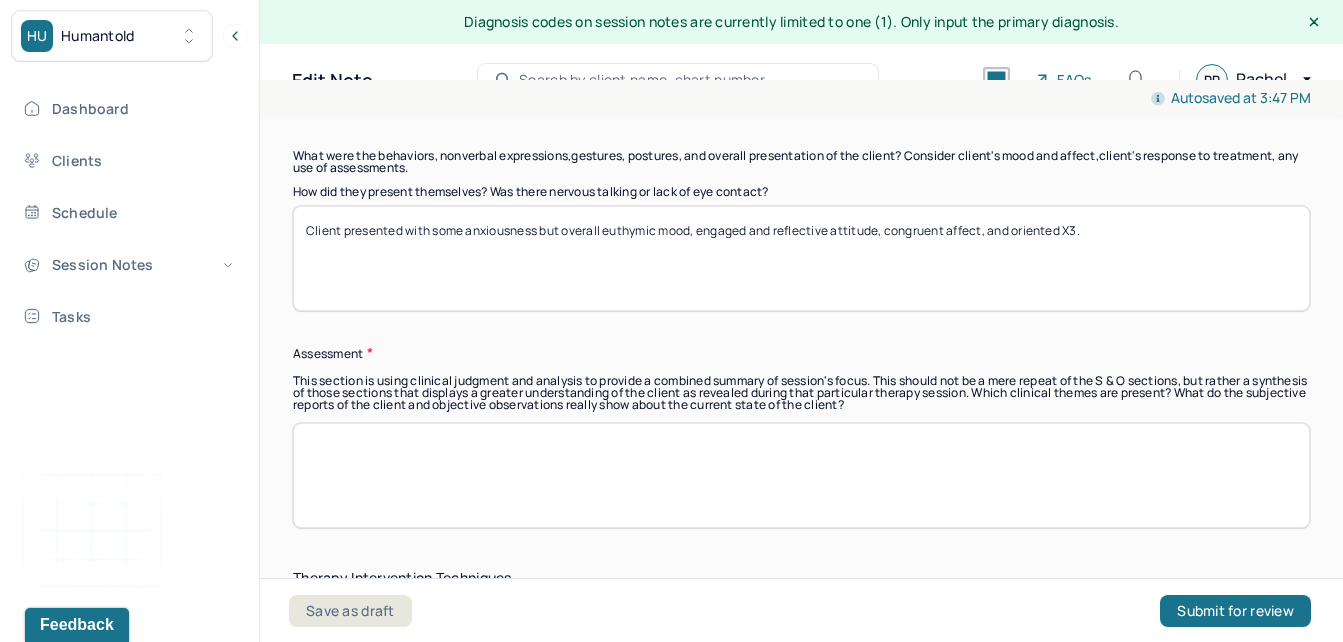 click on "Client presented with some anxiousness but overall euthymic mood, engaged and reflective attitude, congruent affect, and oriented X3." at bounding box center [801, 258] 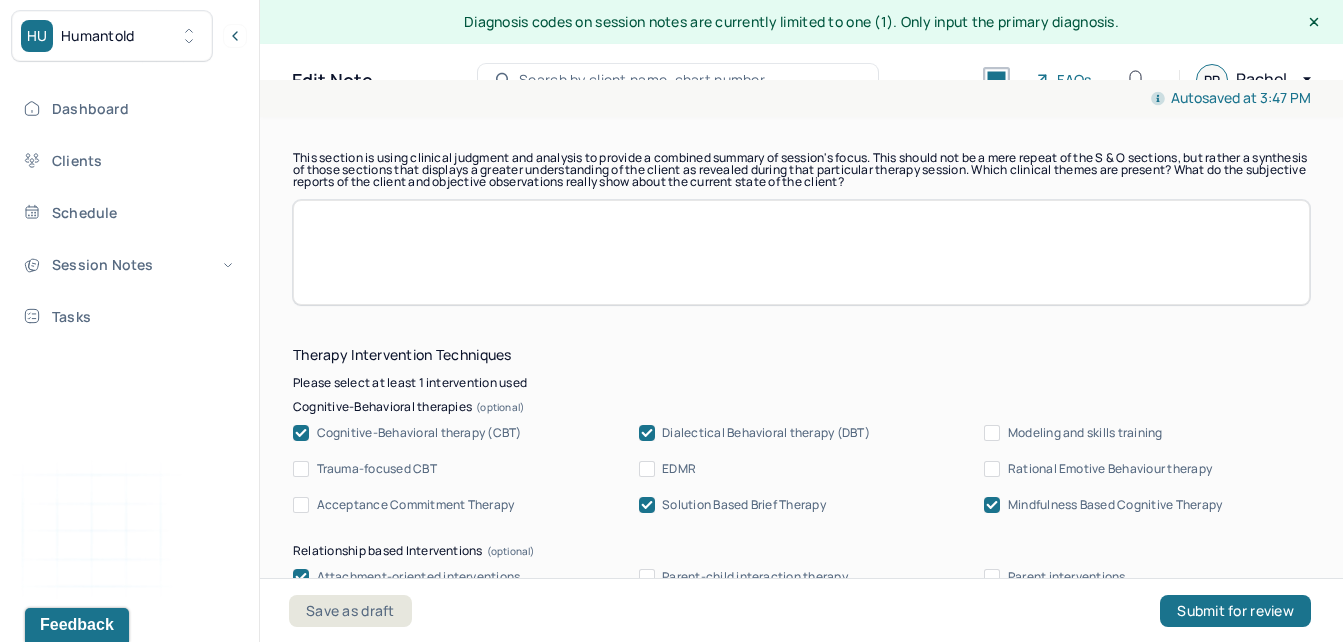 scroll, scrollTop: 1919, scrollLeft: 0, axis: vertical 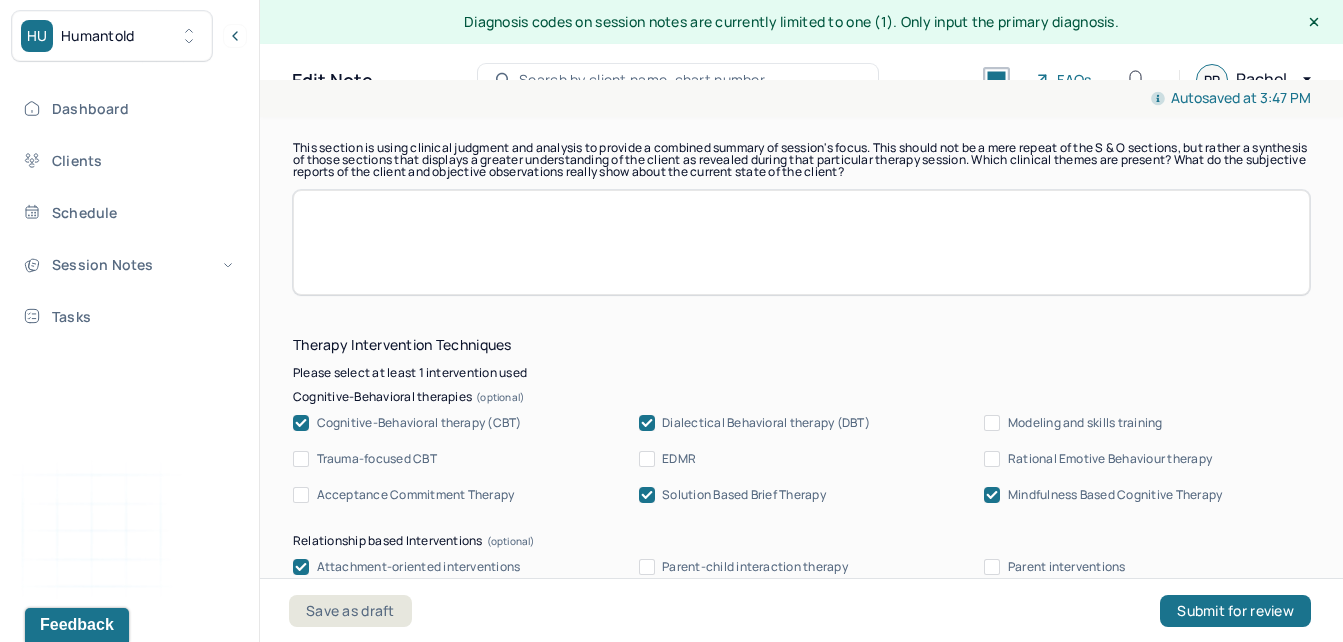 type on "Client presented with some anxiousness but overall euthymic mood, engaged and reflective attitude, full affect, and oriented X3." 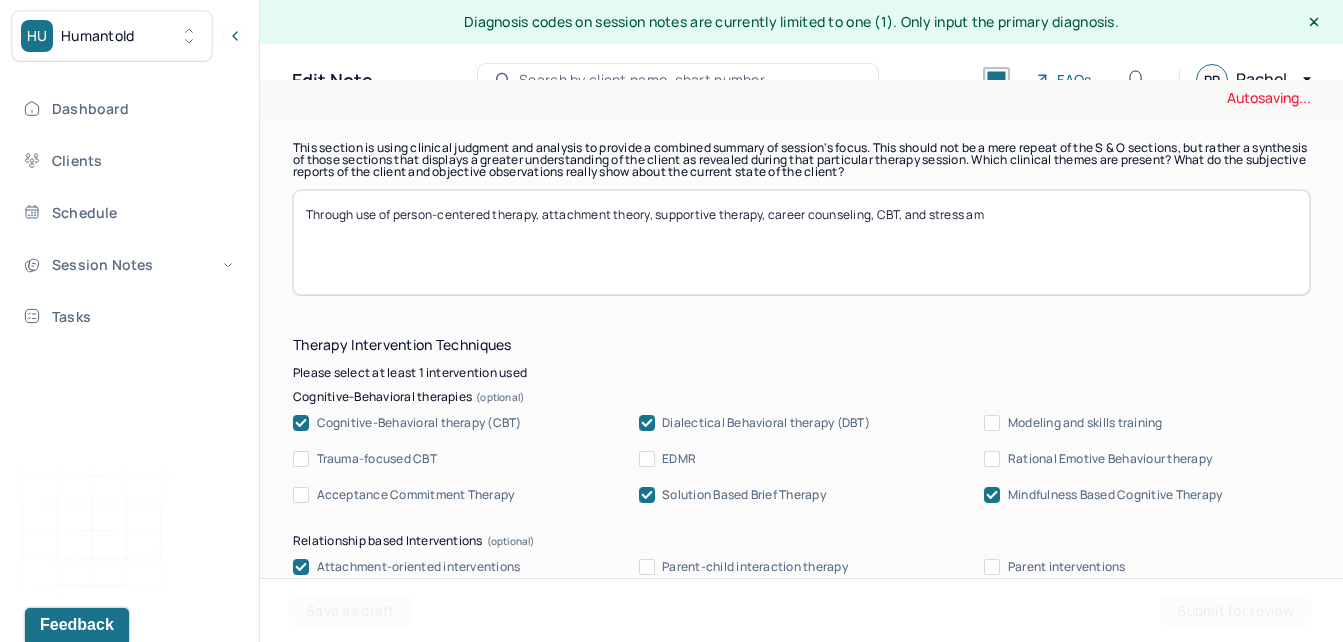 type on "Through use of person-centered therapy, attachment theory, supportive therapy, career counseling, CBT, and stress am" 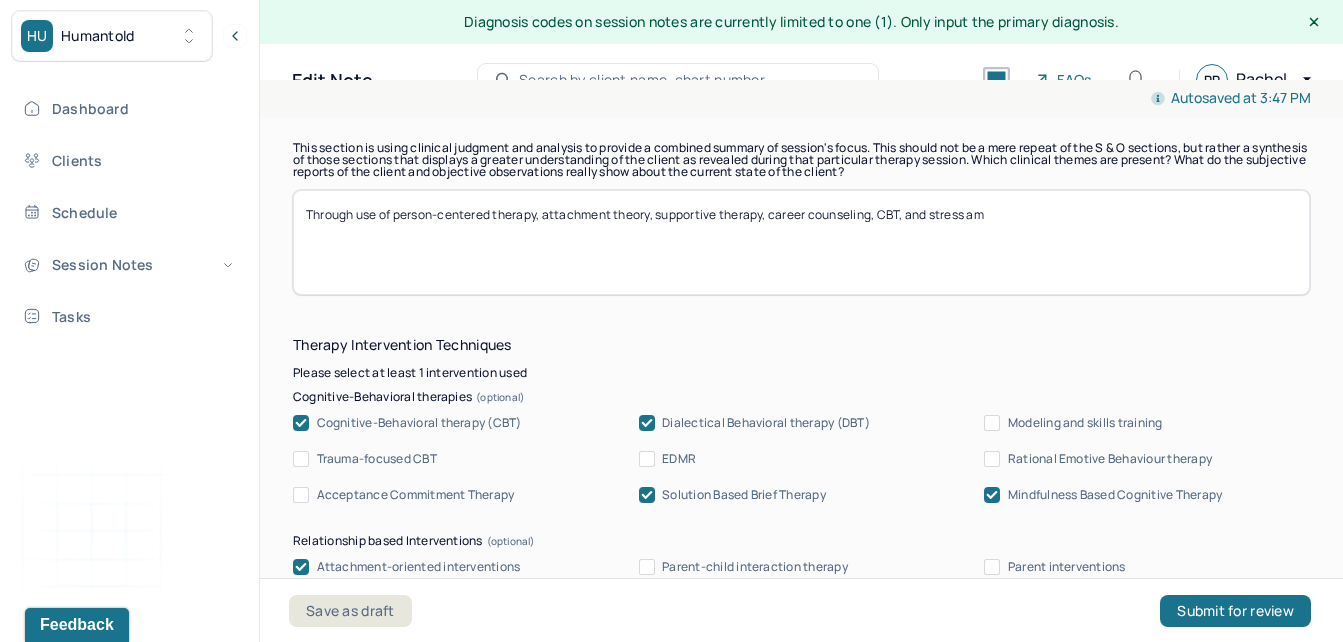 click at bounding box center (647, 423) 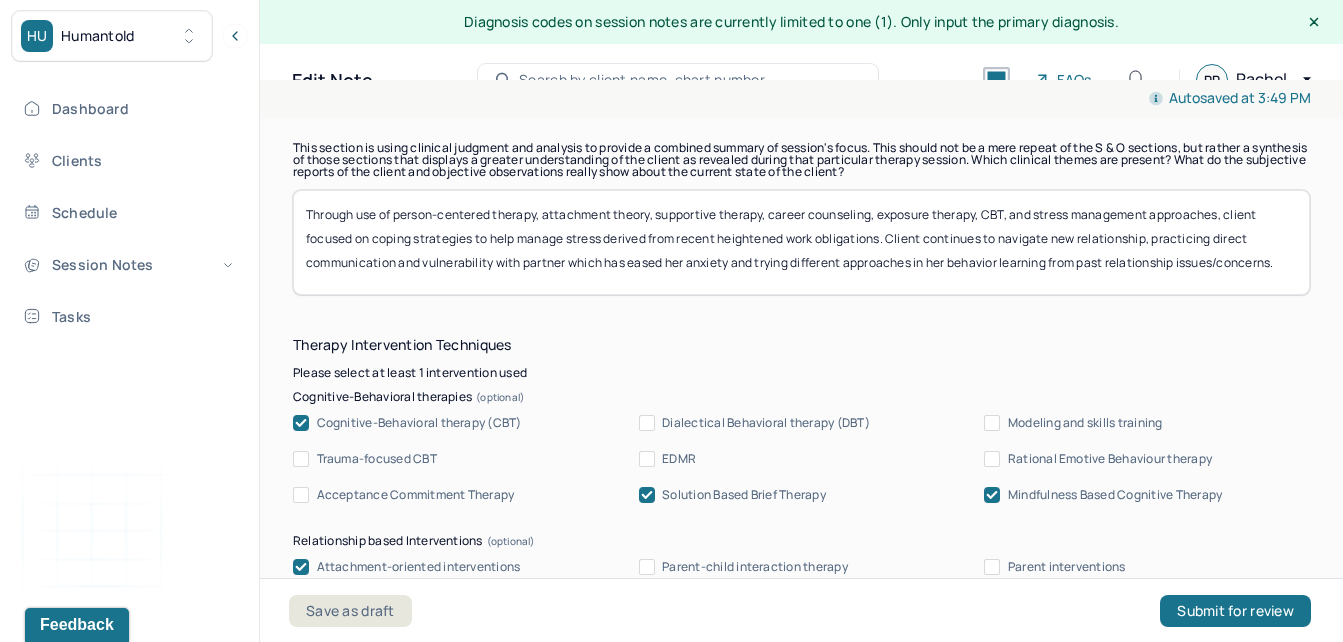 scroll, scrollTop: 1, scrollLeft: 0, axis: vertical 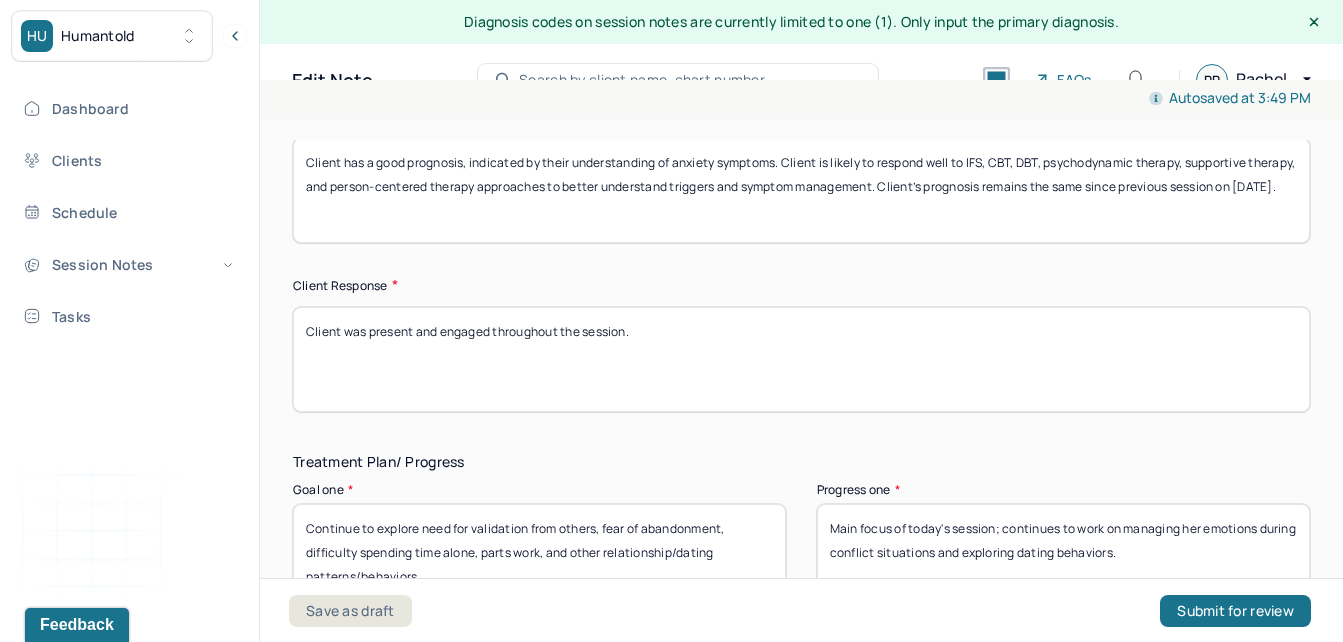type on "Through use of person-centered therapy, attachment theory, supportive therapy, career counseling, exposure therapy, CBT, and stress management approaches, client focused on coping strategies to help manage stress derived from recent heightened work obligations. Client continues to navigate new relationship, practicing direct communication and vulnerability with partner which has eased her anxiety and trying different approaches in her behavior learning from past relationship issues/concerns." 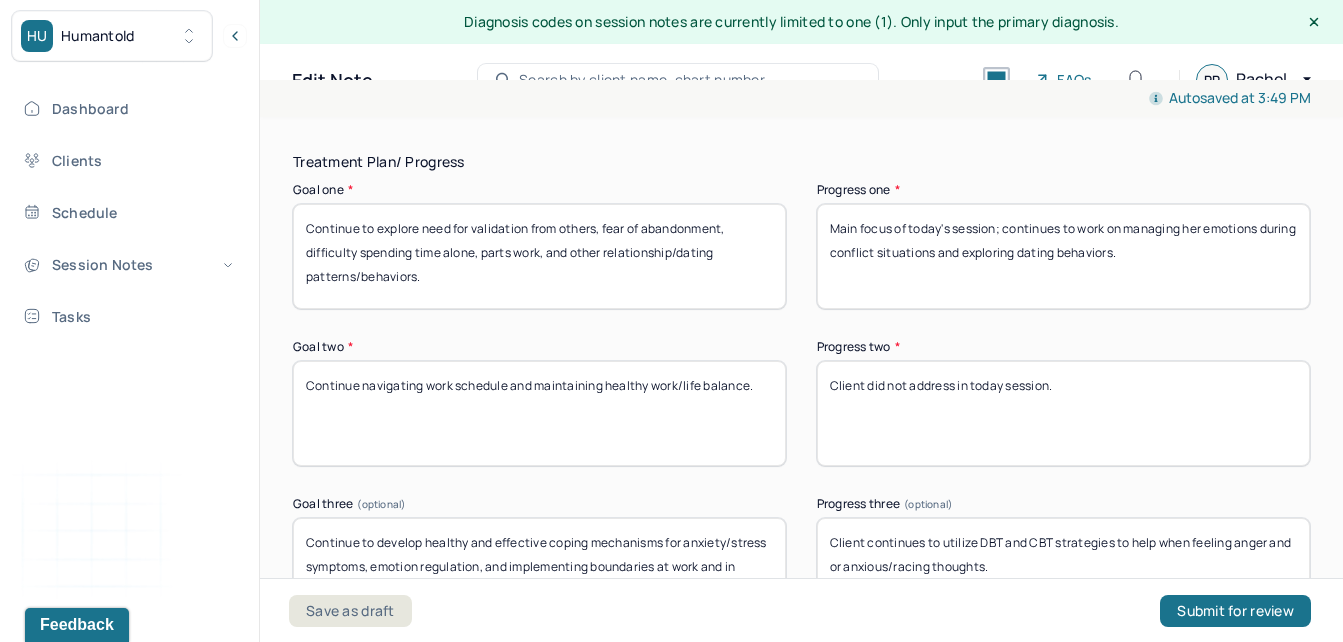 scroll, scrollTop: 3392, scrollLeft: 0, axis: vertical 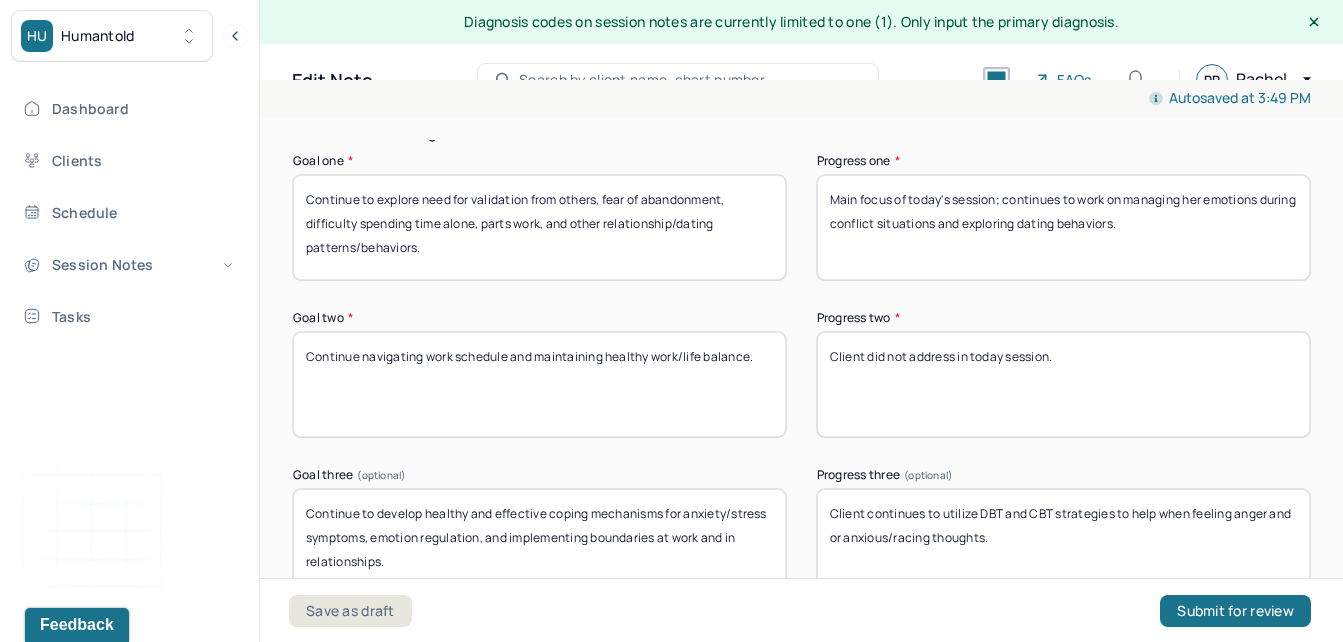 type on "Client was direct and receptive throughout the session." 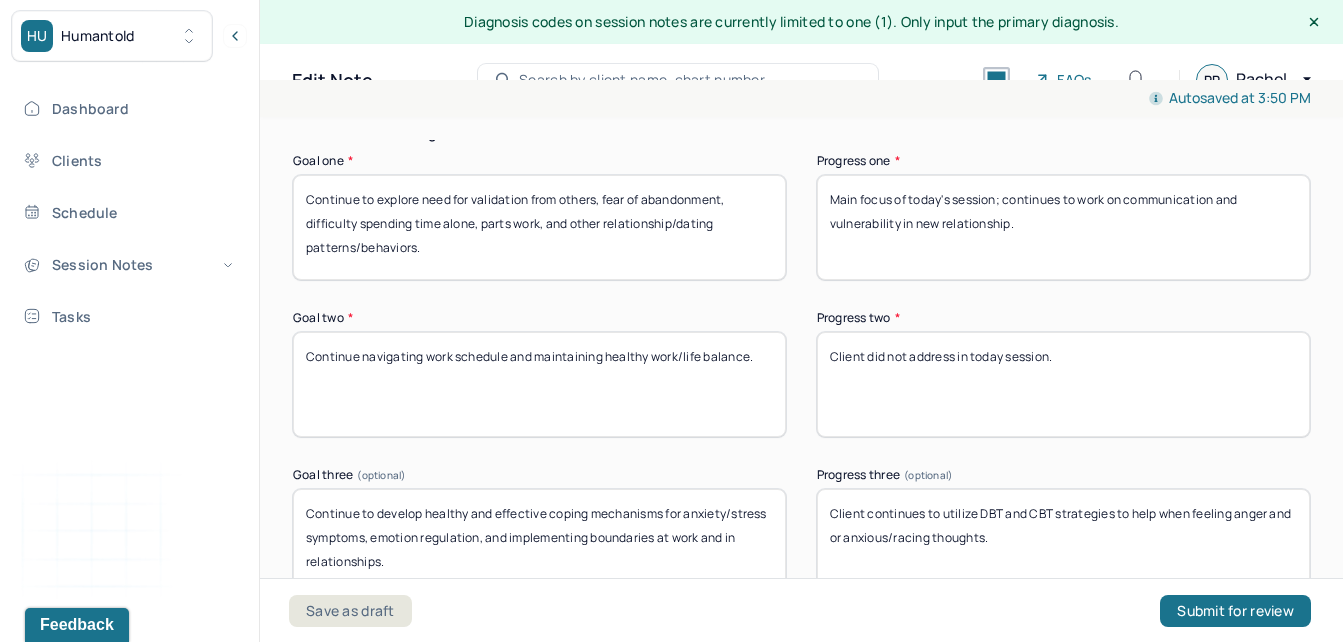type on "Main focus of today's session; continues to work on communication and vulnerability in new relationship." 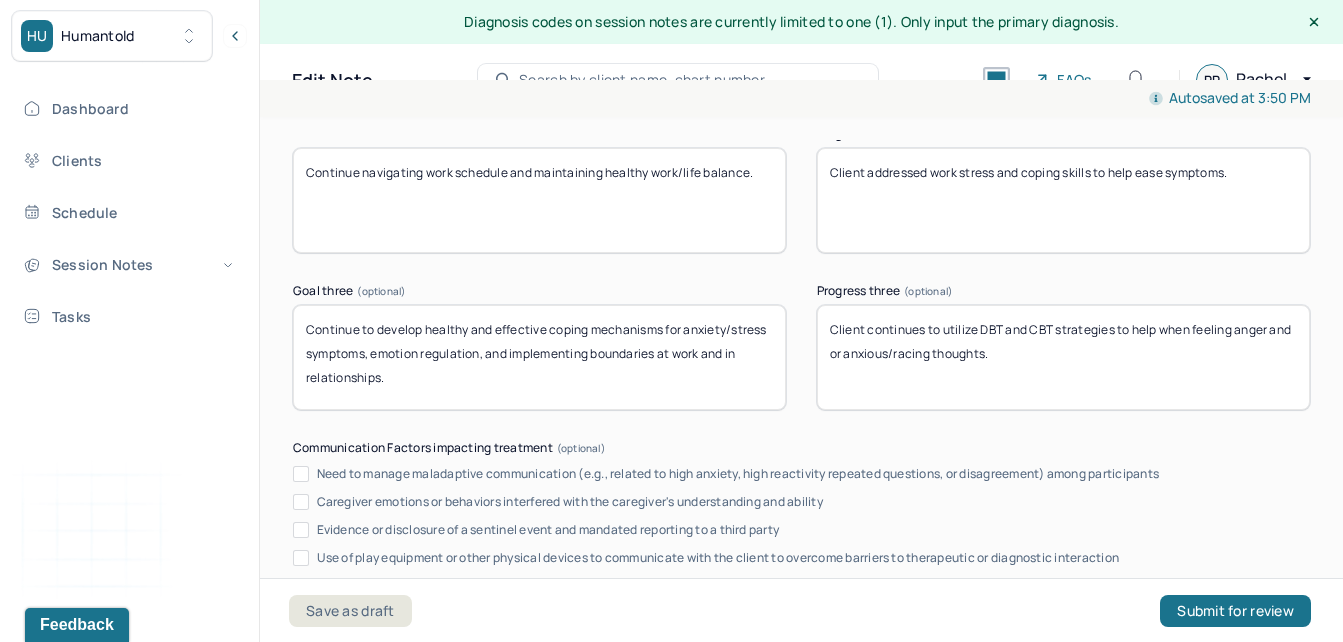 scroll, scrollTop: 3586, scrollLeft: 0, axis: vertical 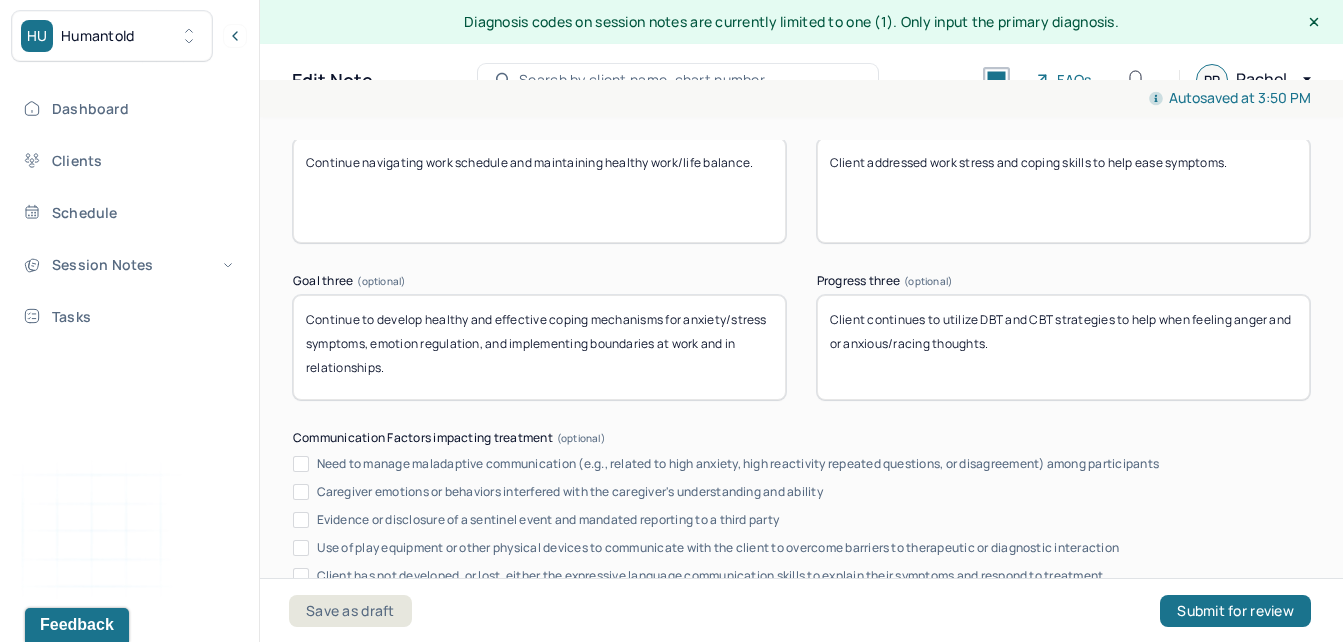 type on "Client addressed work stress and coping skills to help ease symptoms." 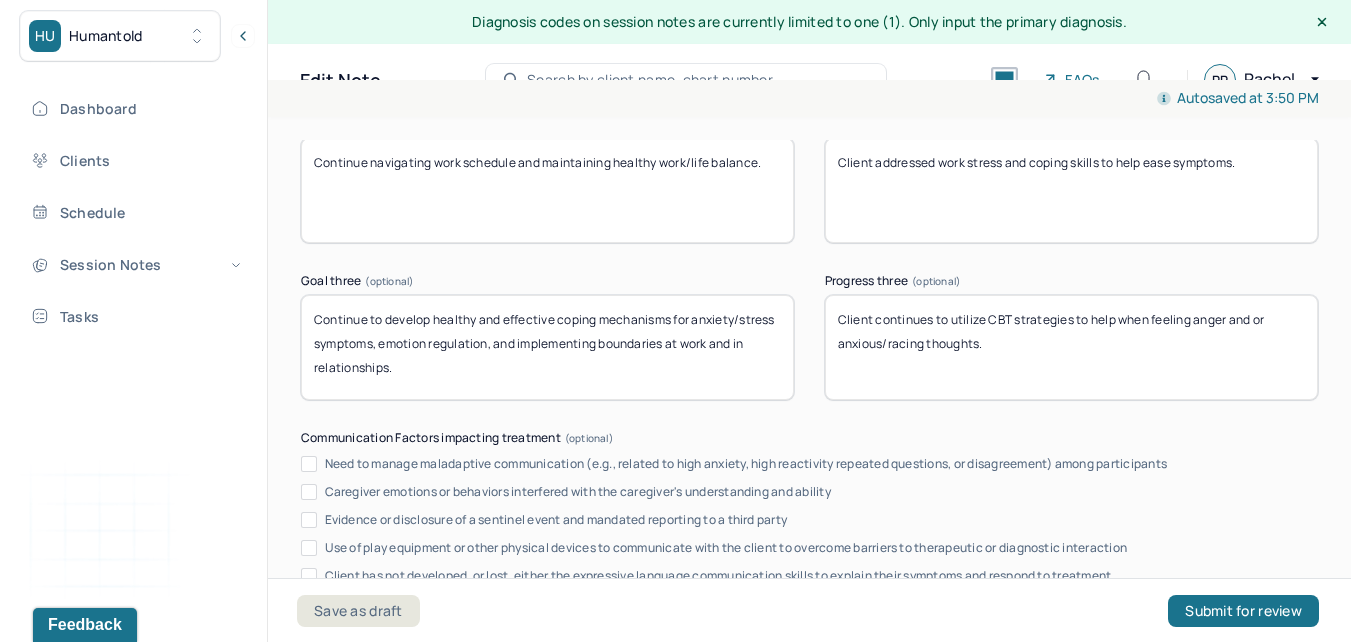 scroll, scrollTop: 4022, scrollLeft: 0, axis: vertical 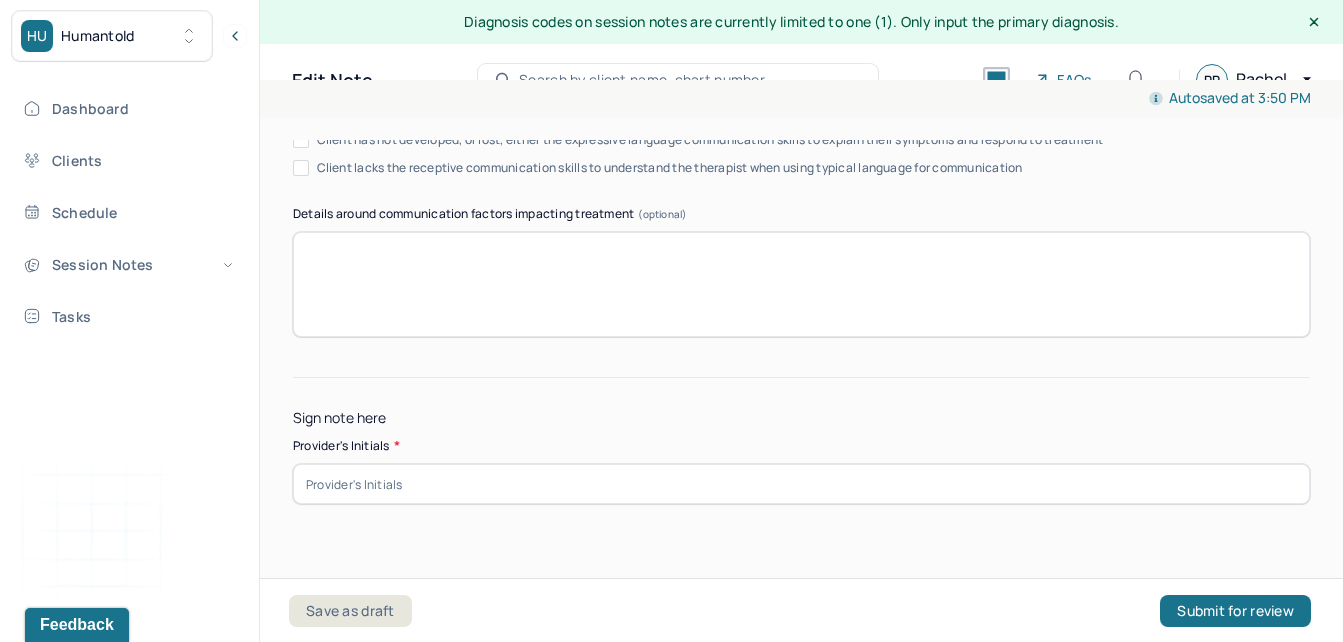 type on "Client continues to utilize CBT strategies to help when feeling anger and or anxious/racing thoughts." 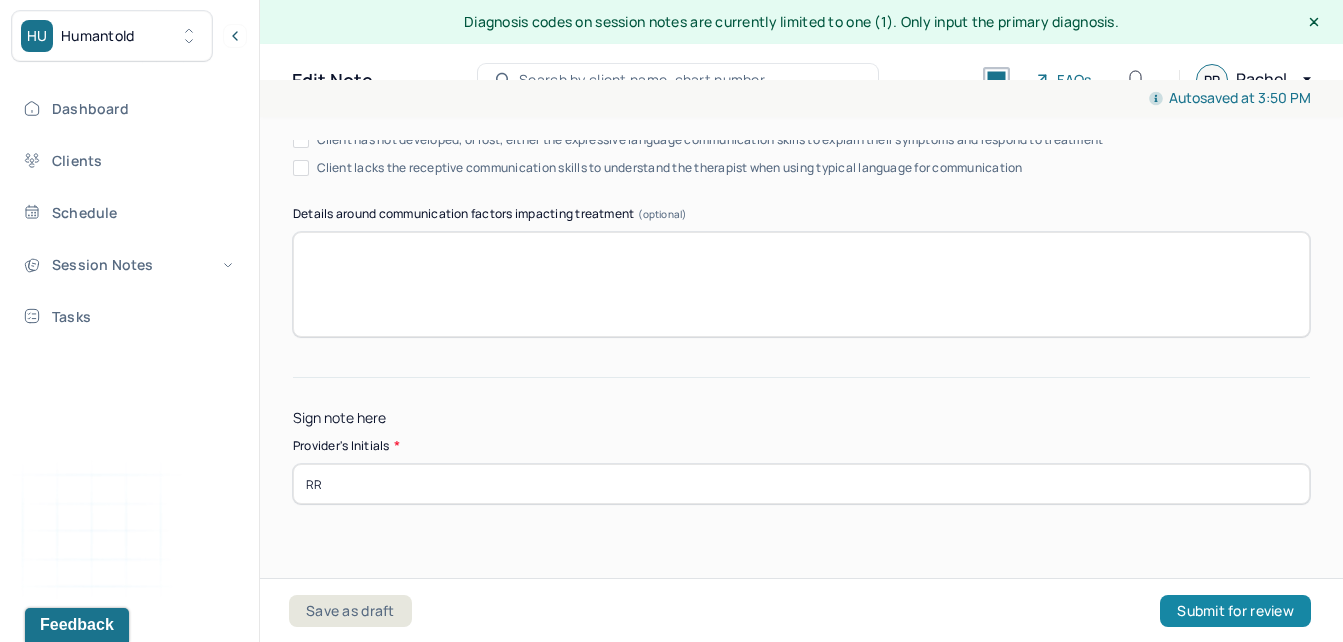 type on "RR" 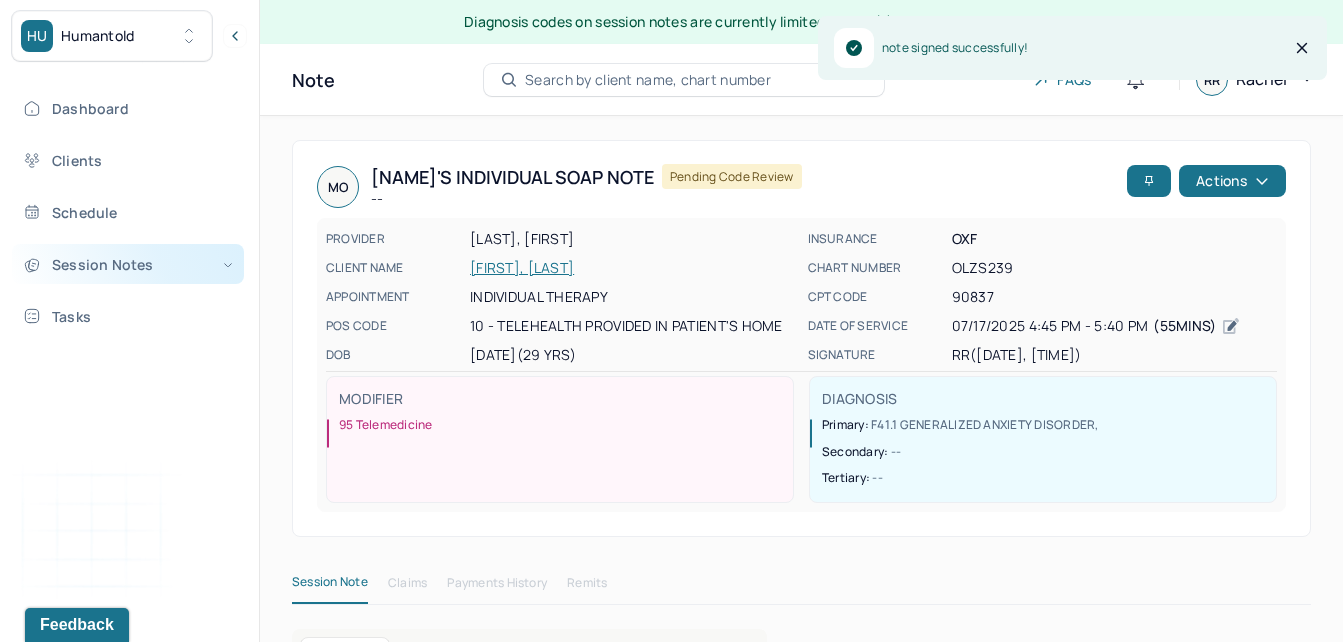 click on "Session Notes" at bounding box center [128, 264] 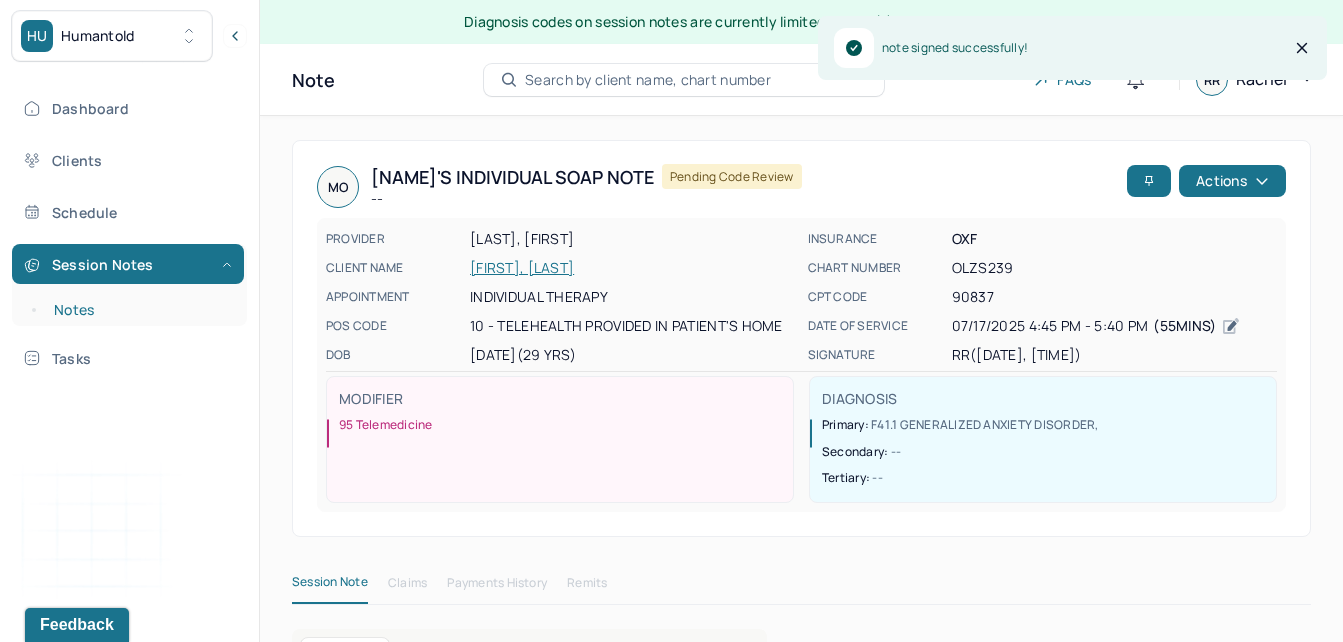 click on "Notes" at bounding box center [139, 310] 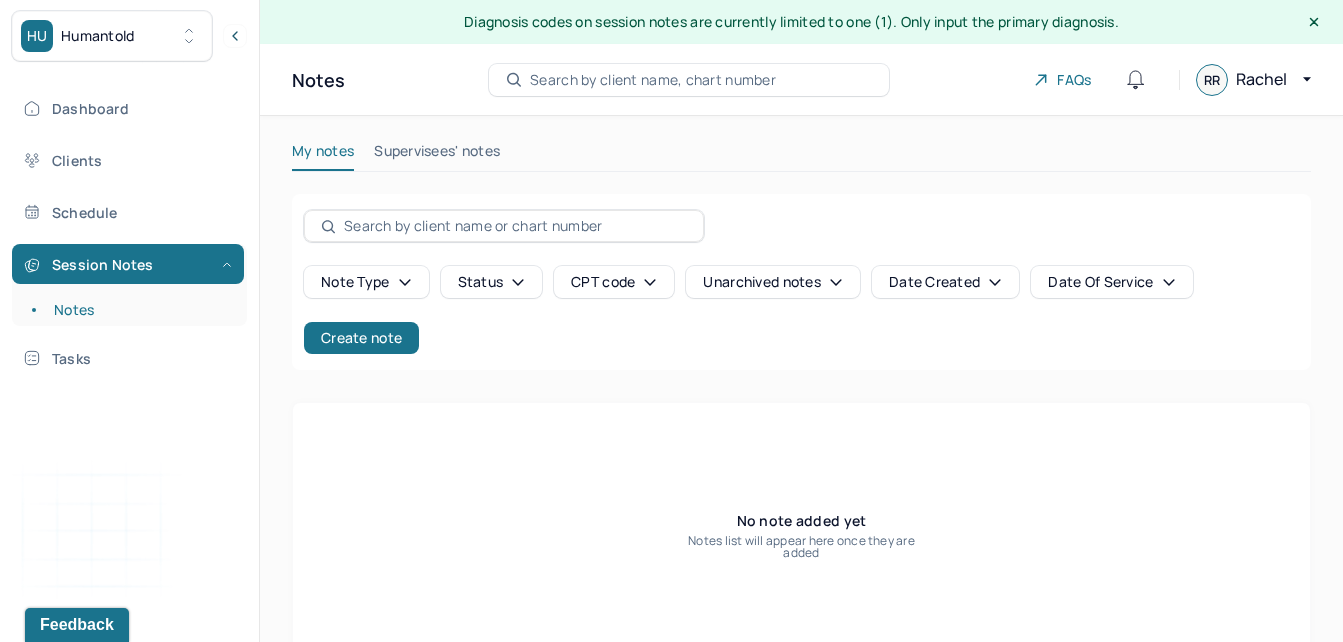 click on "Supervisees' notes" at bounding box center [437, 155] 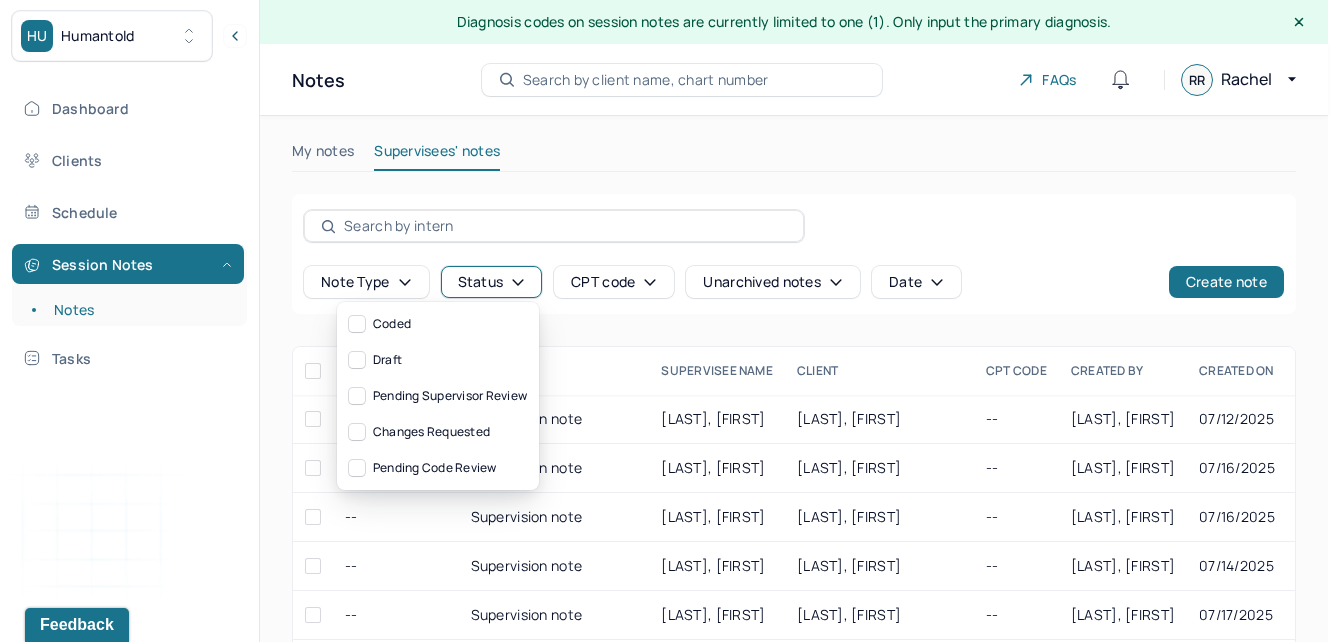 click on "Status" at bounding box center (492, 282) 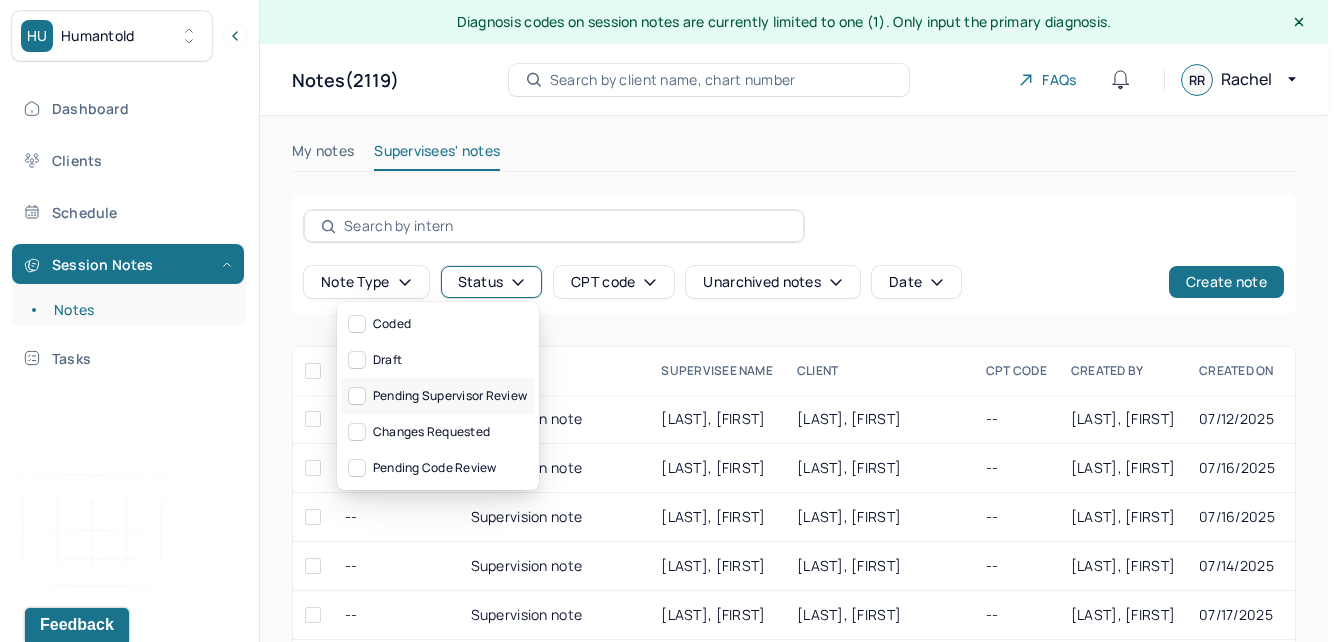 click on "Pending supervisor review" at bounding box center [438, 396] 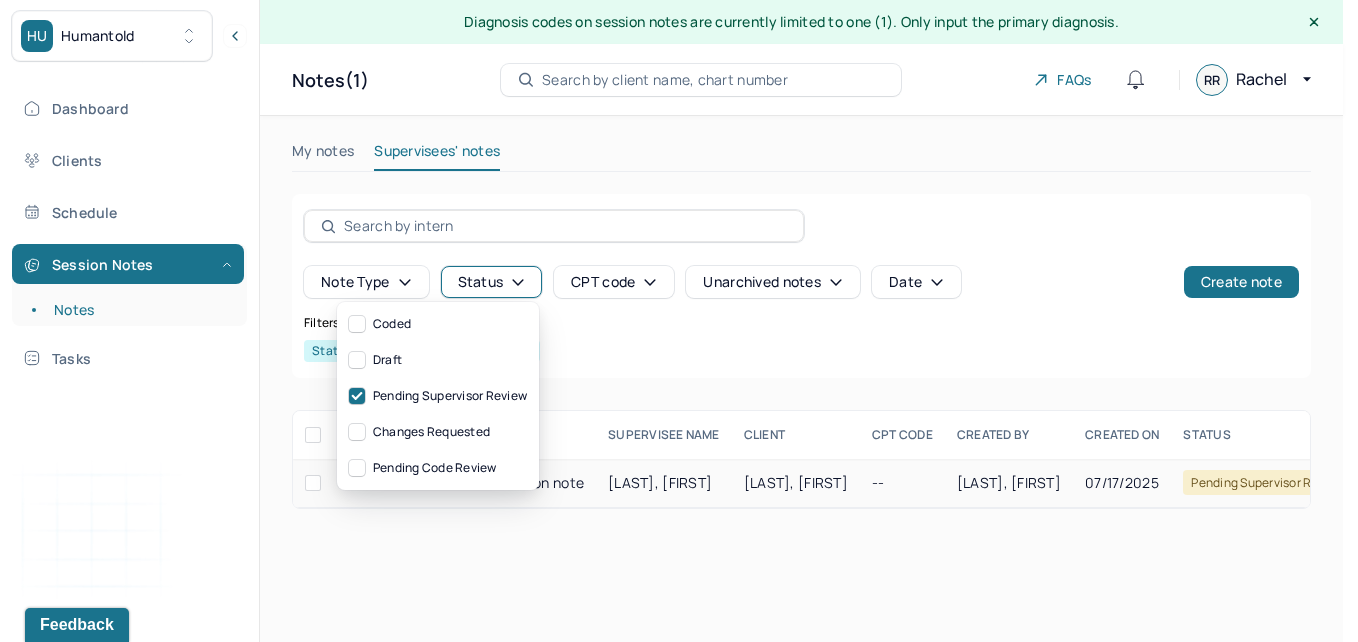 click at bounding box center (313, 483) 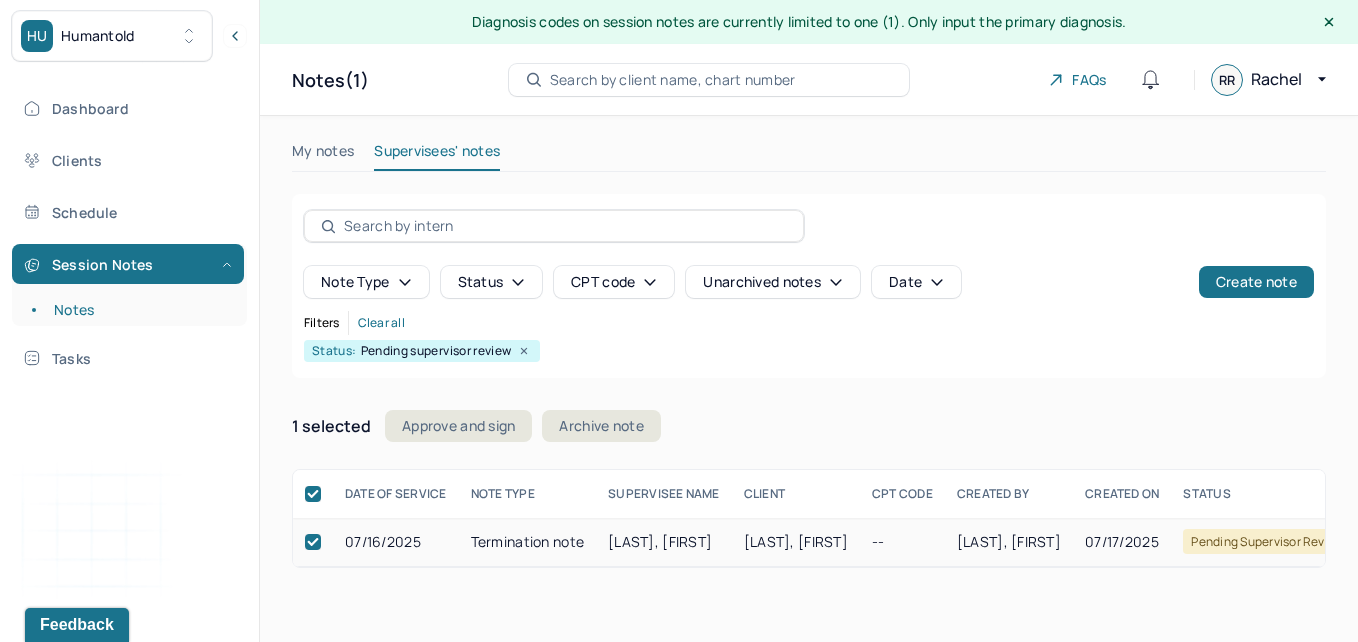 click on "1 selected" at bounding box center [333, 426] 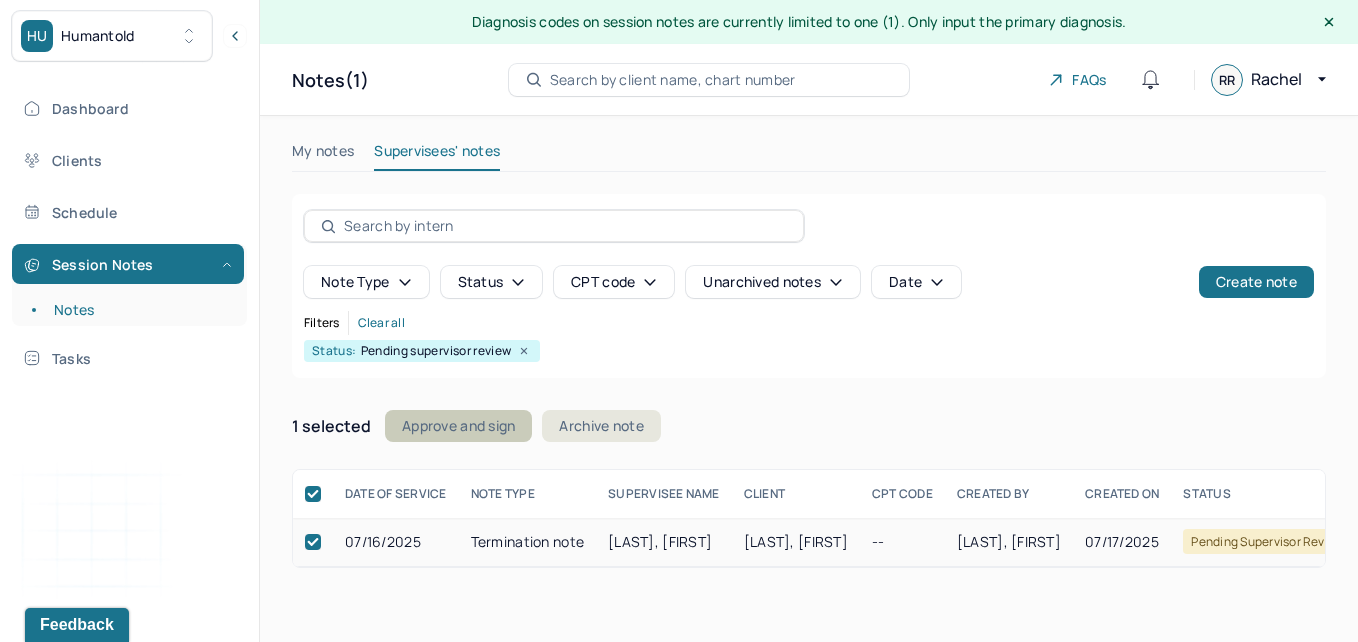 click on "Approve and sign" at bounding box center (458, 426) 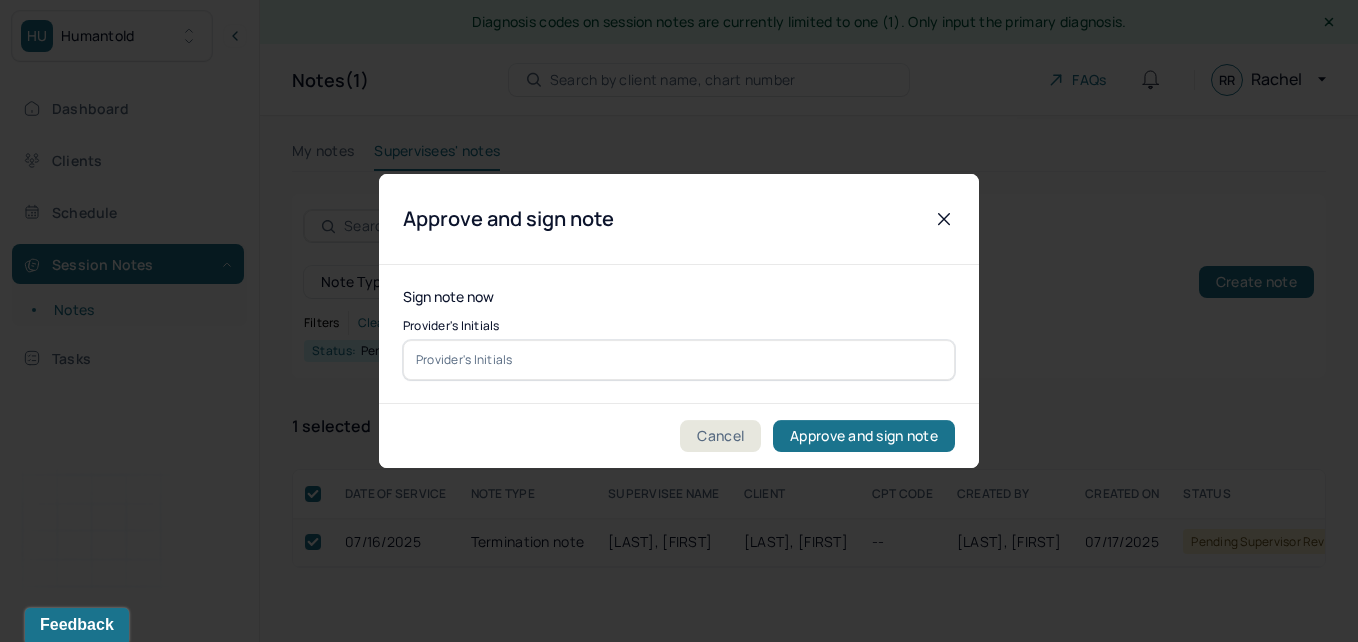 click at bounding box center (679, 360) 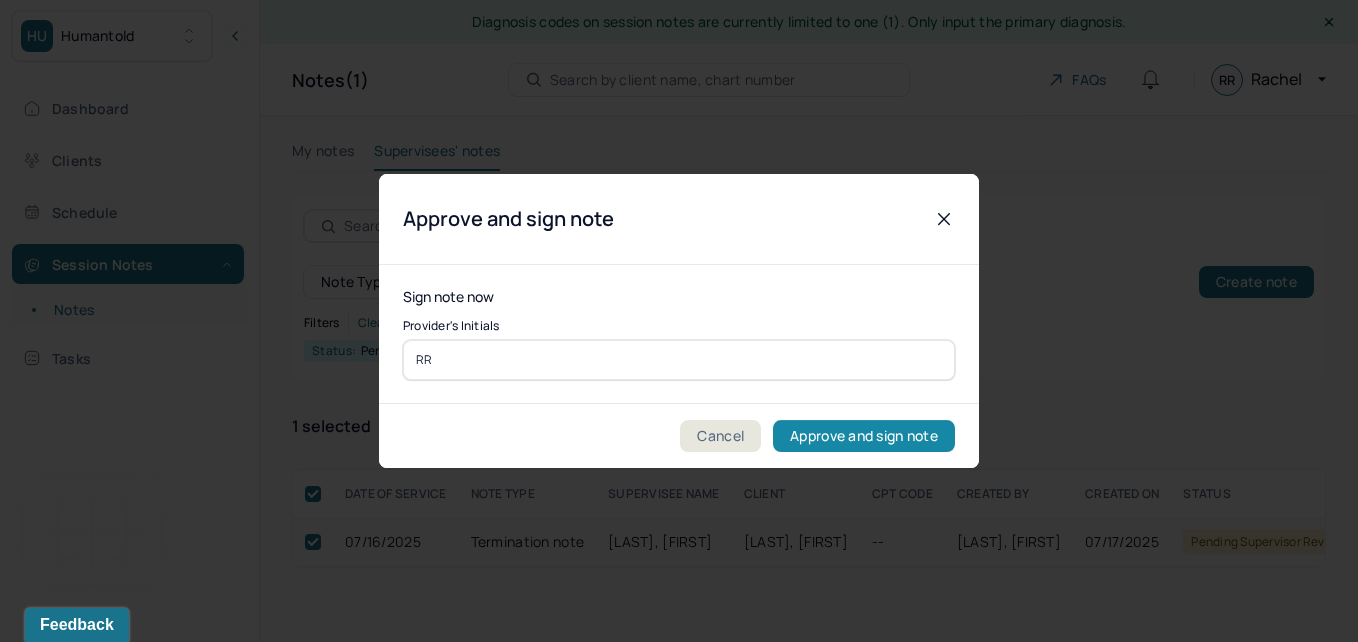 type on "RR" 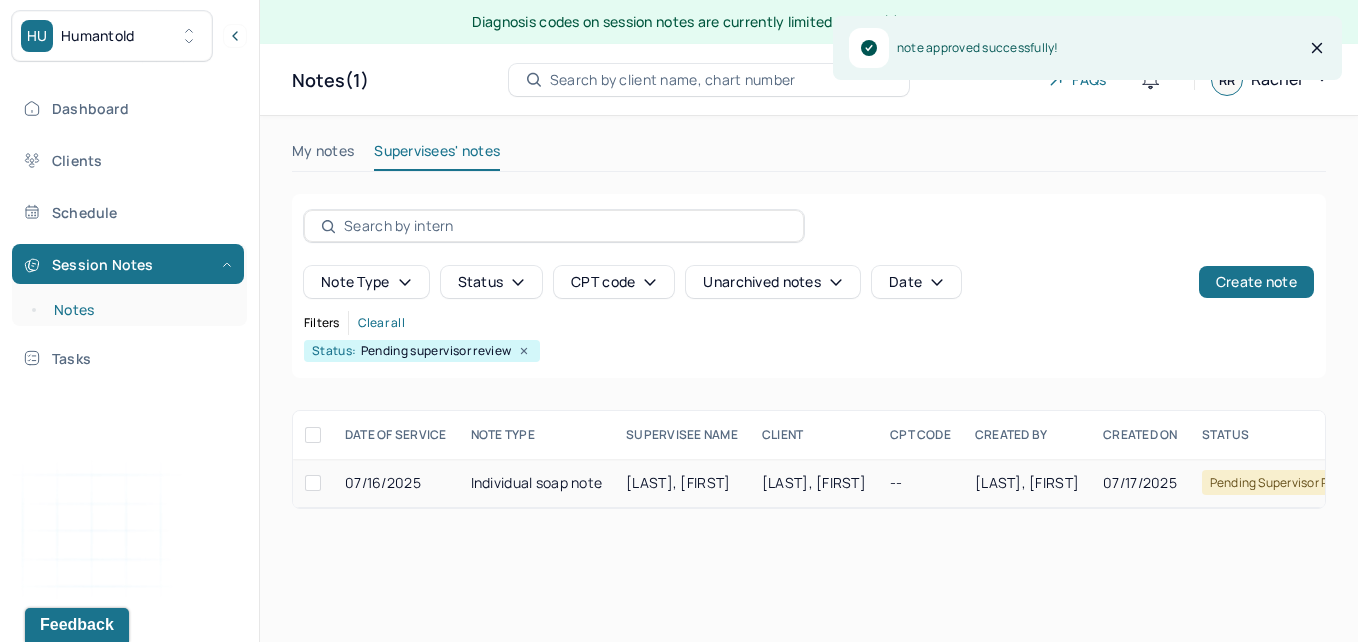 click on "Notes" at bounding box center (139, 310) 